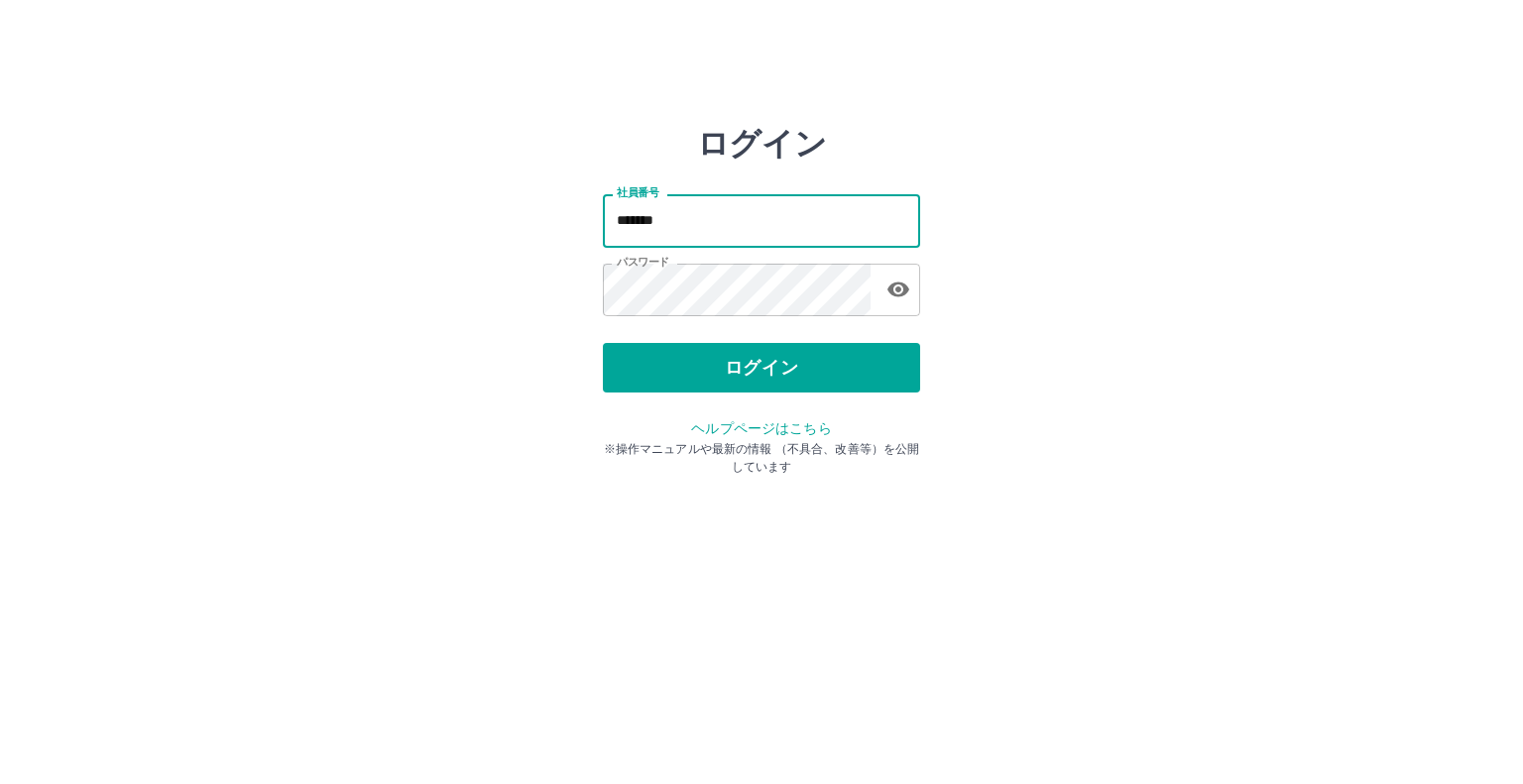 scroll, scrollTop: 0, scrollLeft: 0, axis: both 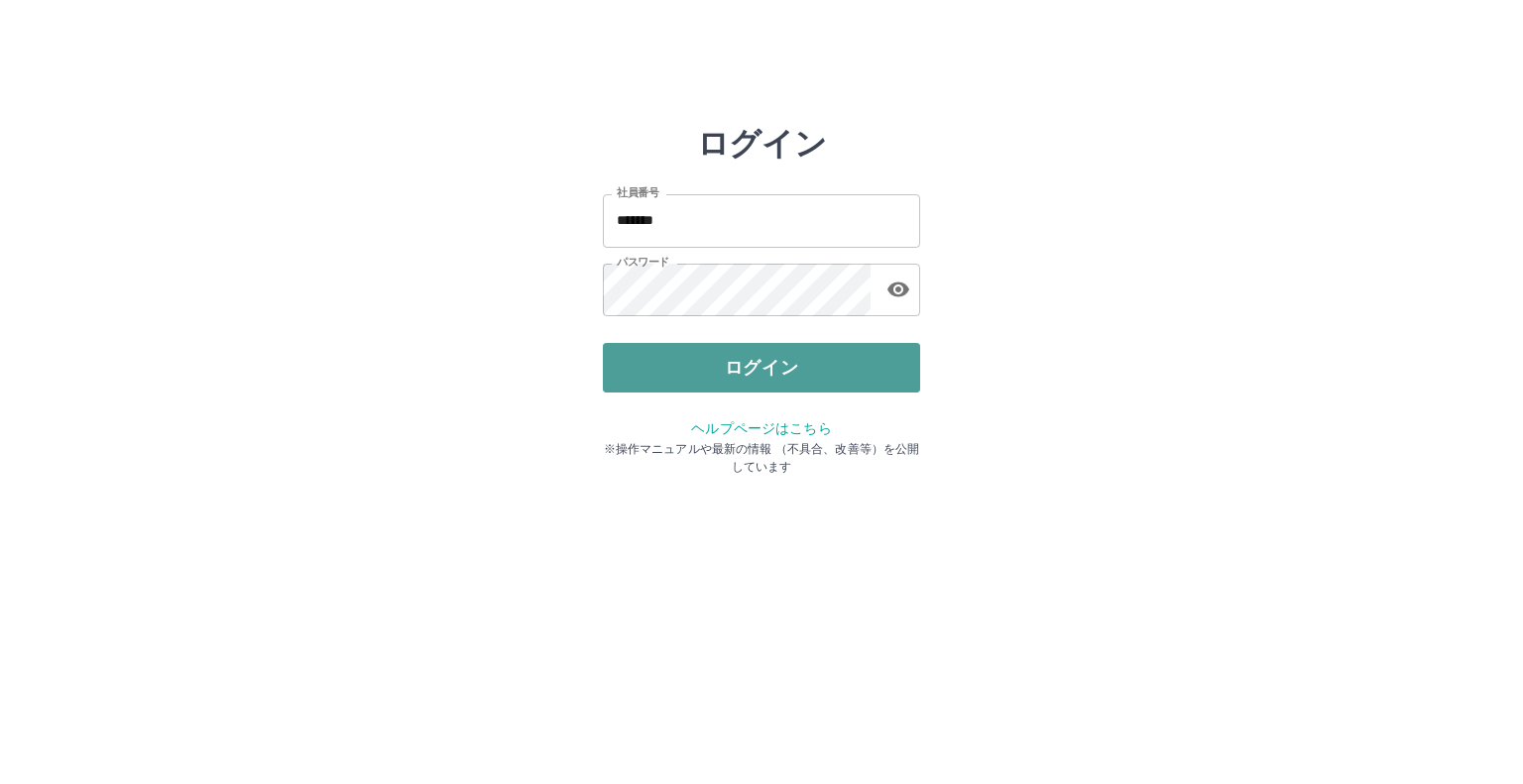 click on "ログイン" at bounding box center [762, 368] 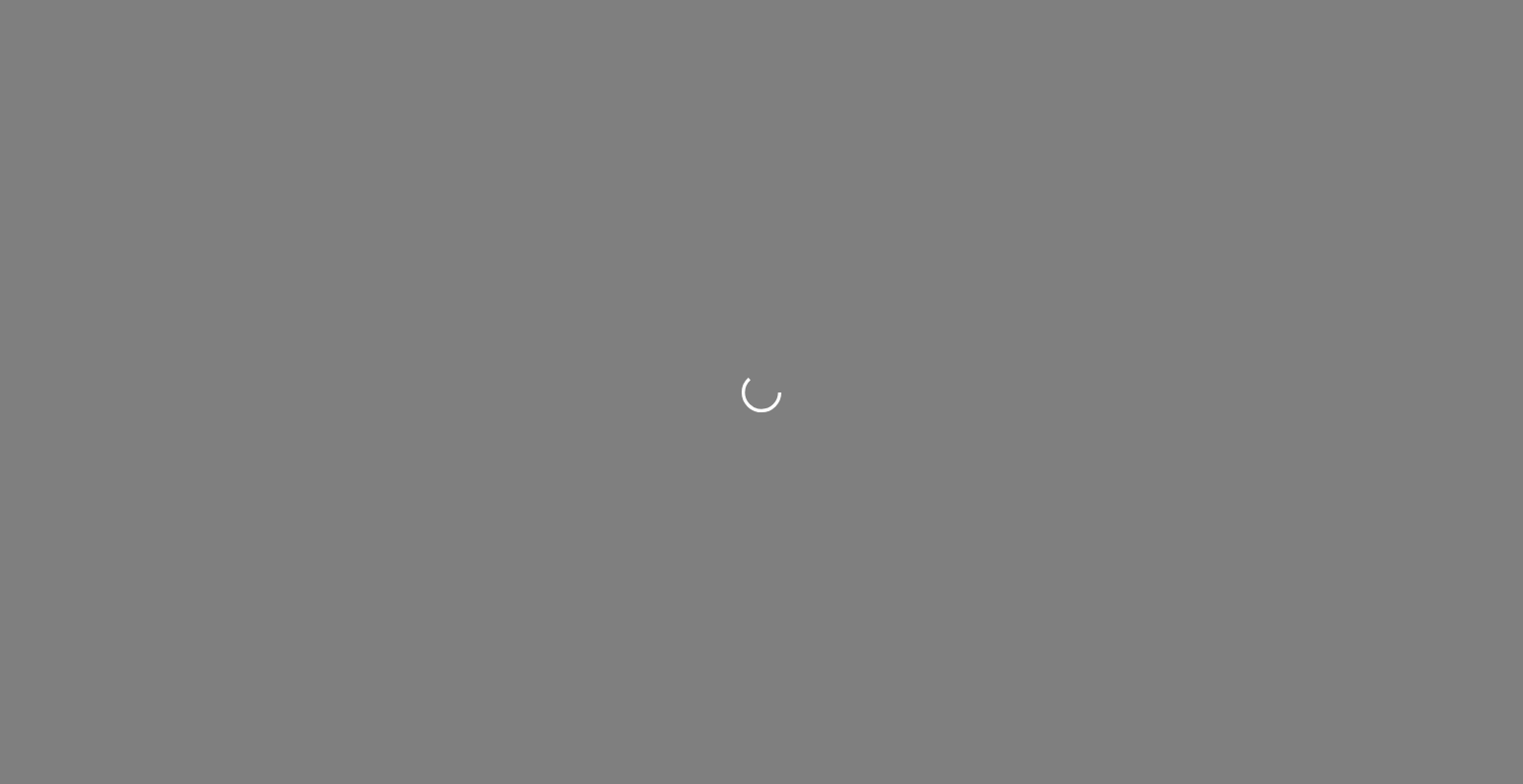 scroll, scrollTop: 0, scrollLeft: 0, axis: both 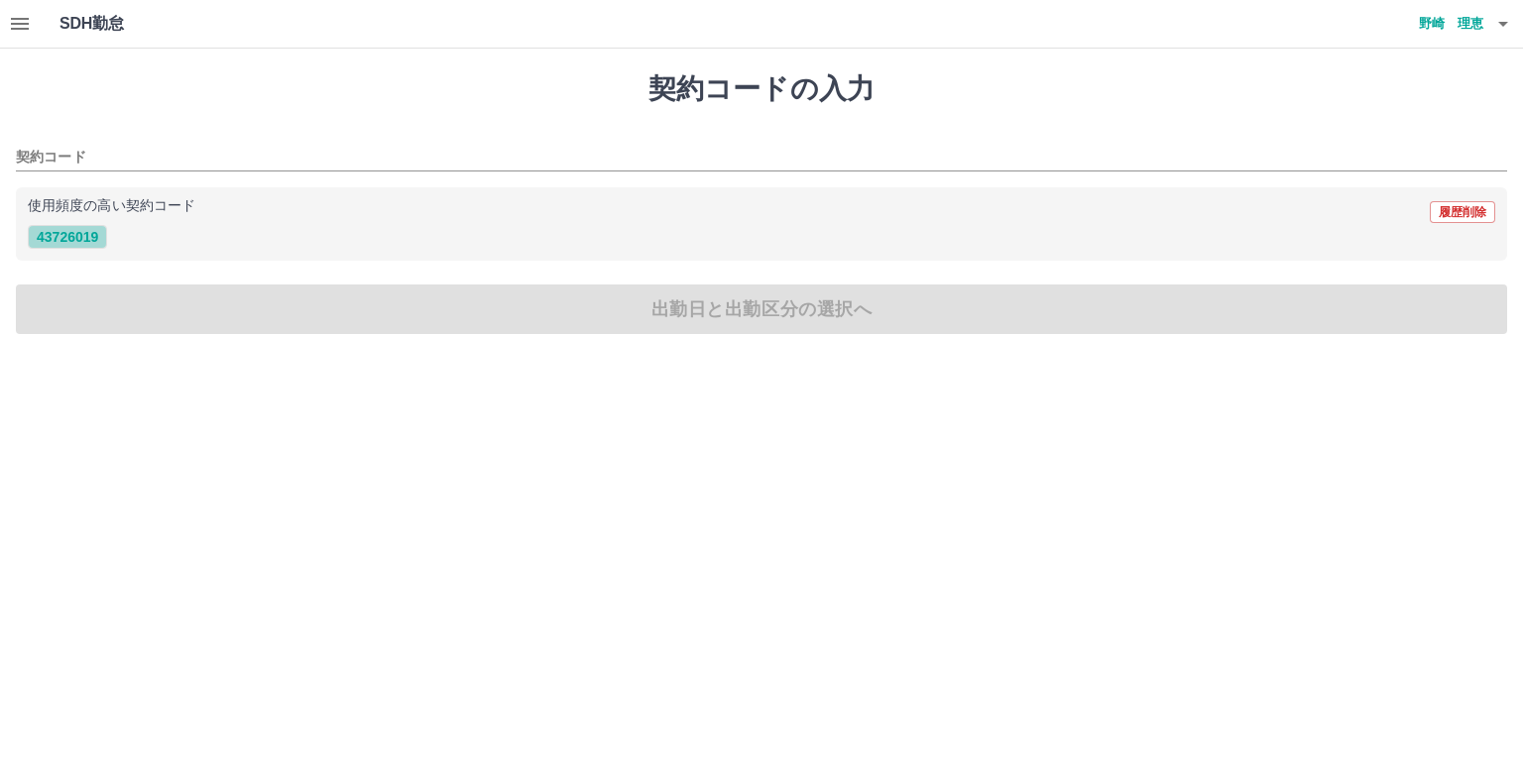 click on "43726019" at bounding box center [67, 237] 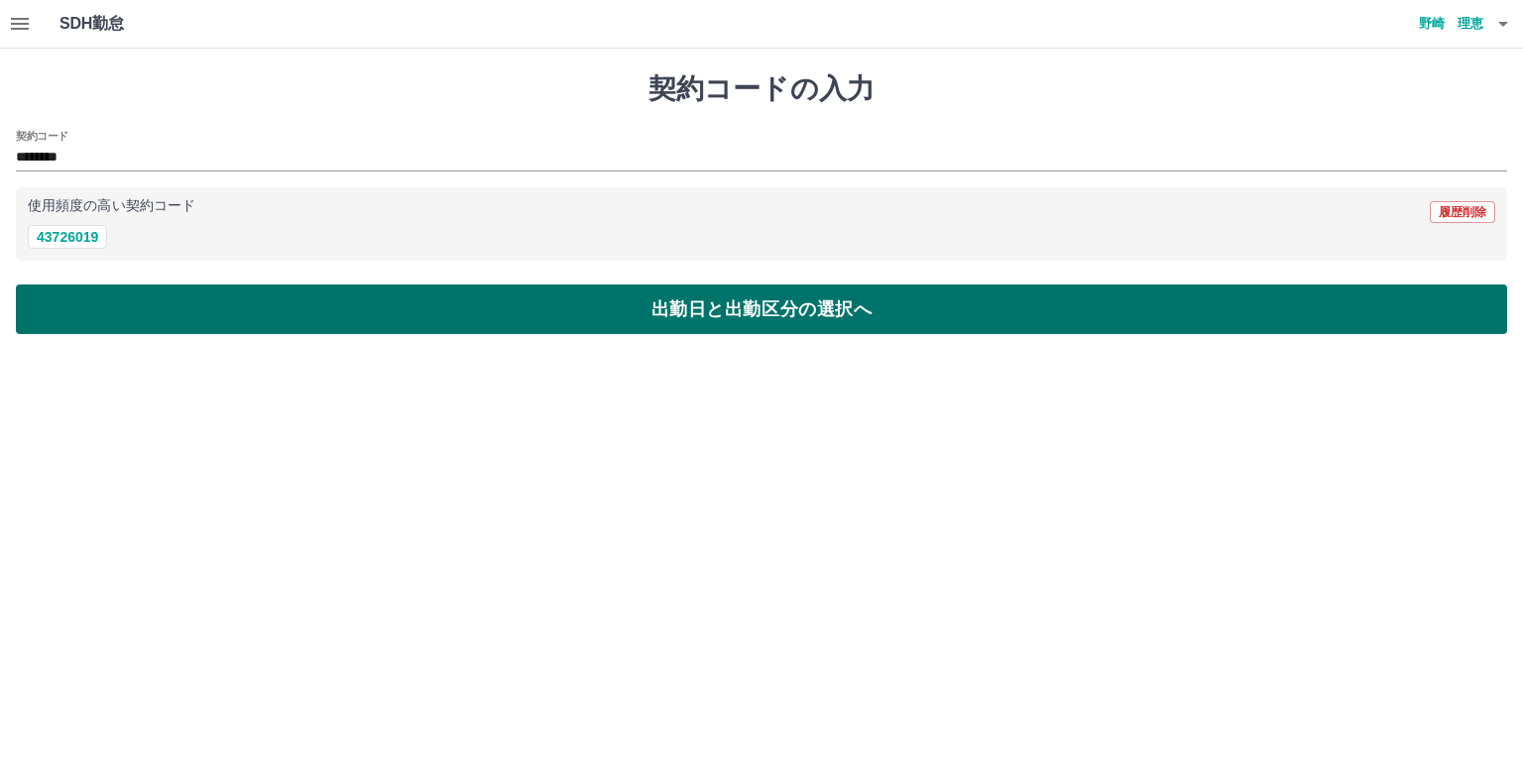 click on "出勤日と出勤区分の選択へ" at bounding box center (762, 309) 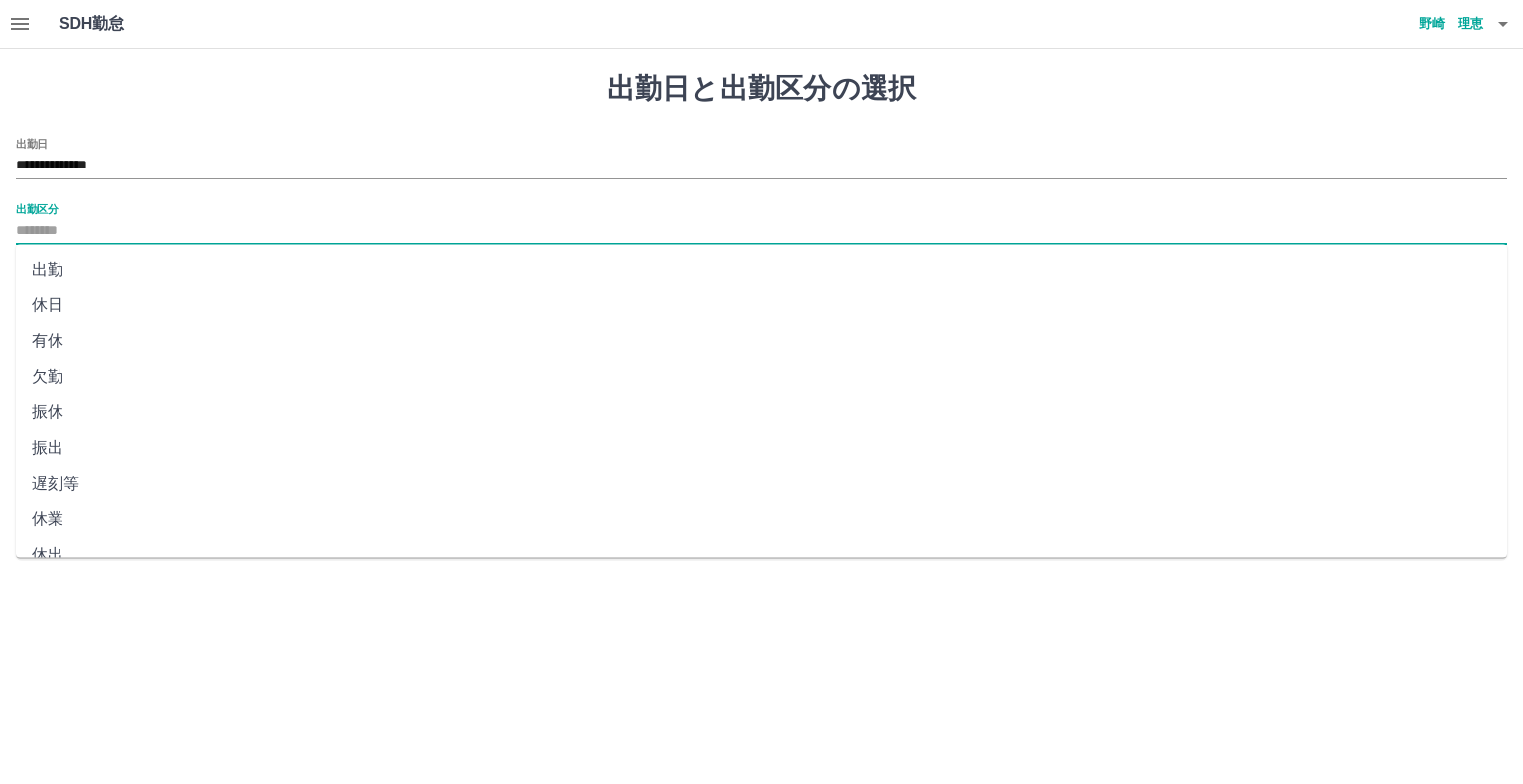click on "出勤区分" at bounding box center [762, 231] 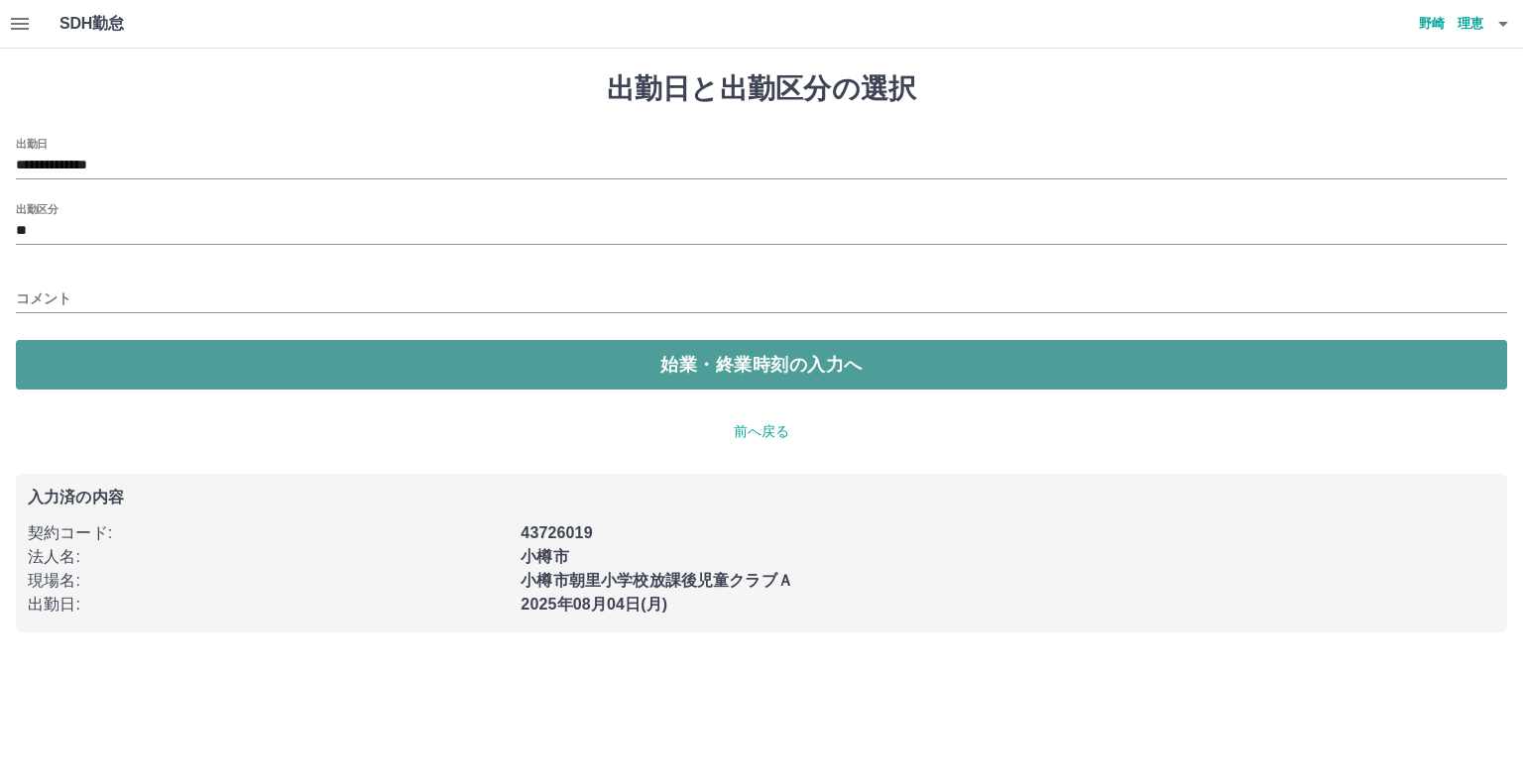 click on "始業・終業時刻の入力へ" at bounding box center [762, 365] 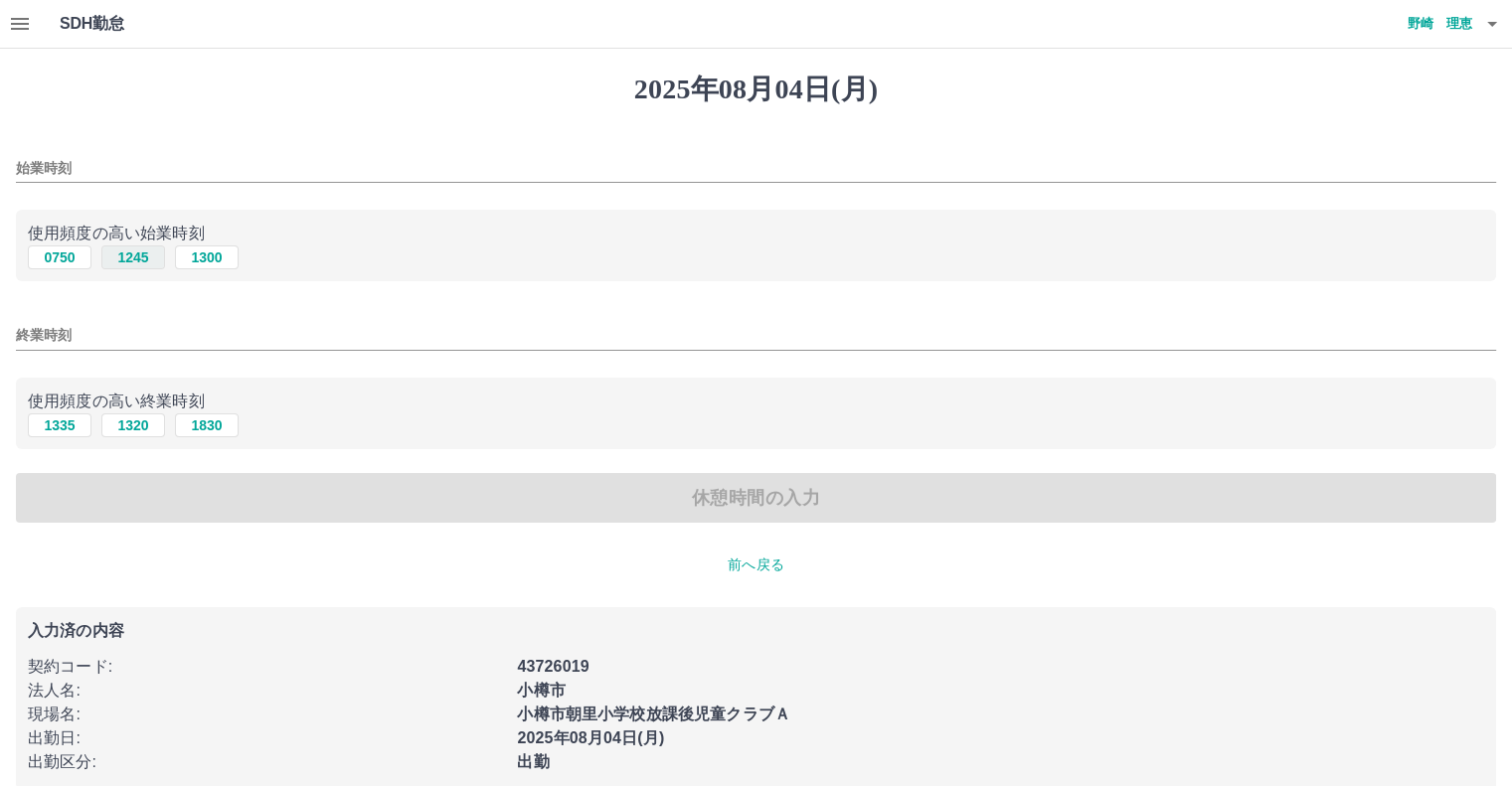 click on "1245" at bounding box center (133, 257) 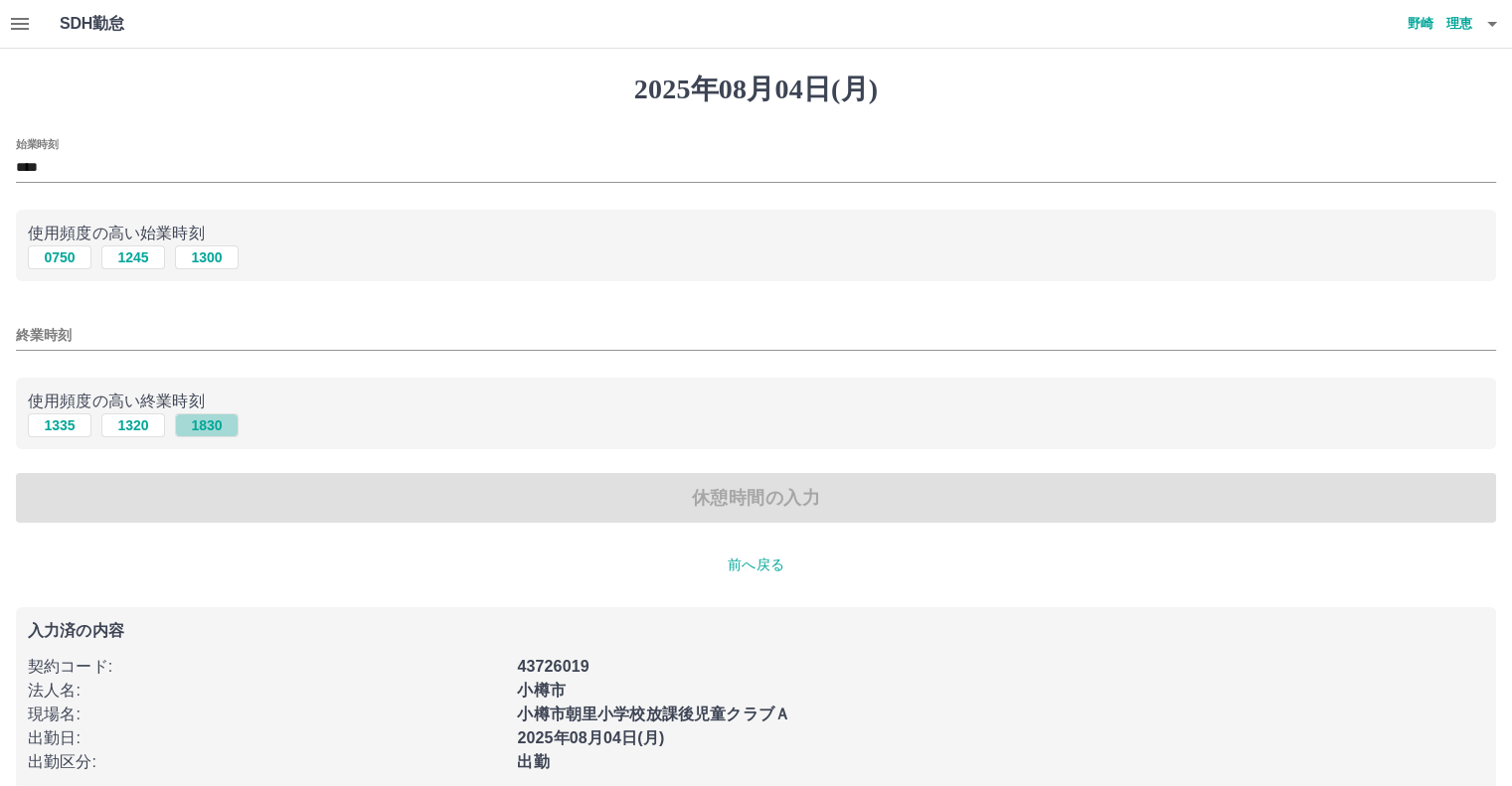 click on "1830" at bounding box center [207, 425] 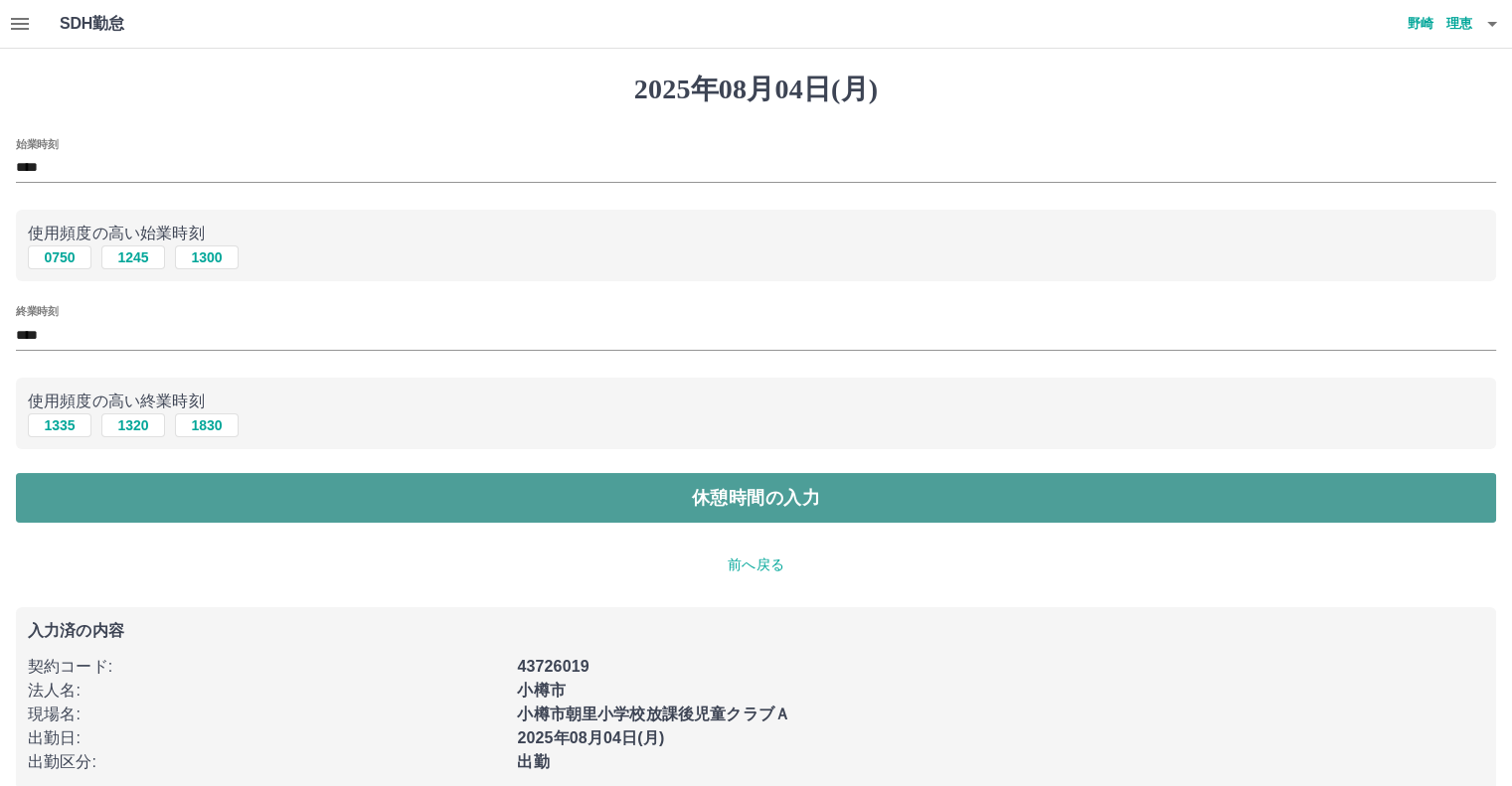 click on "休憩時間の入力" at bounding box center [756, 498] 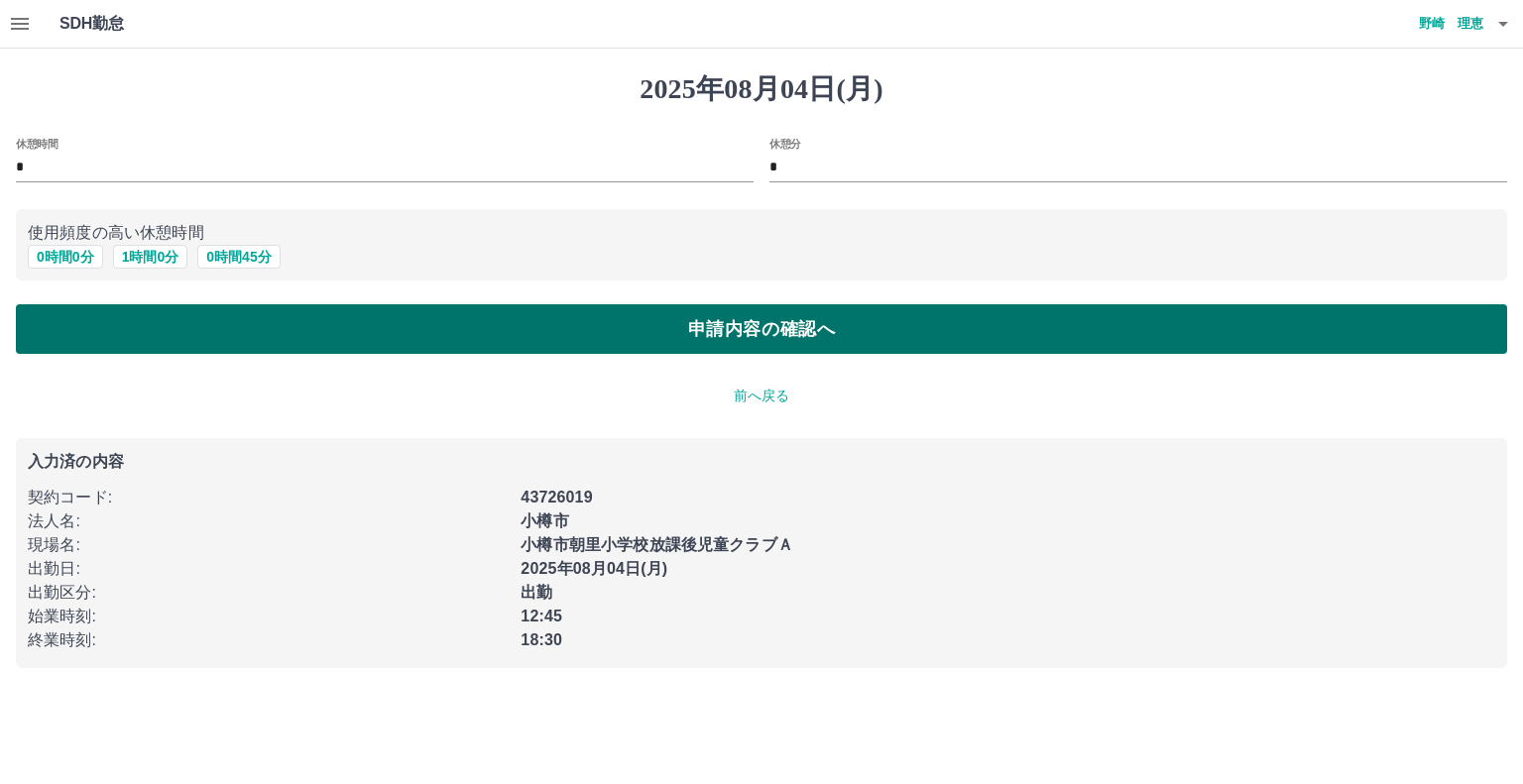 click on "申請内容の確認へ" at bounding box center [762, 329] 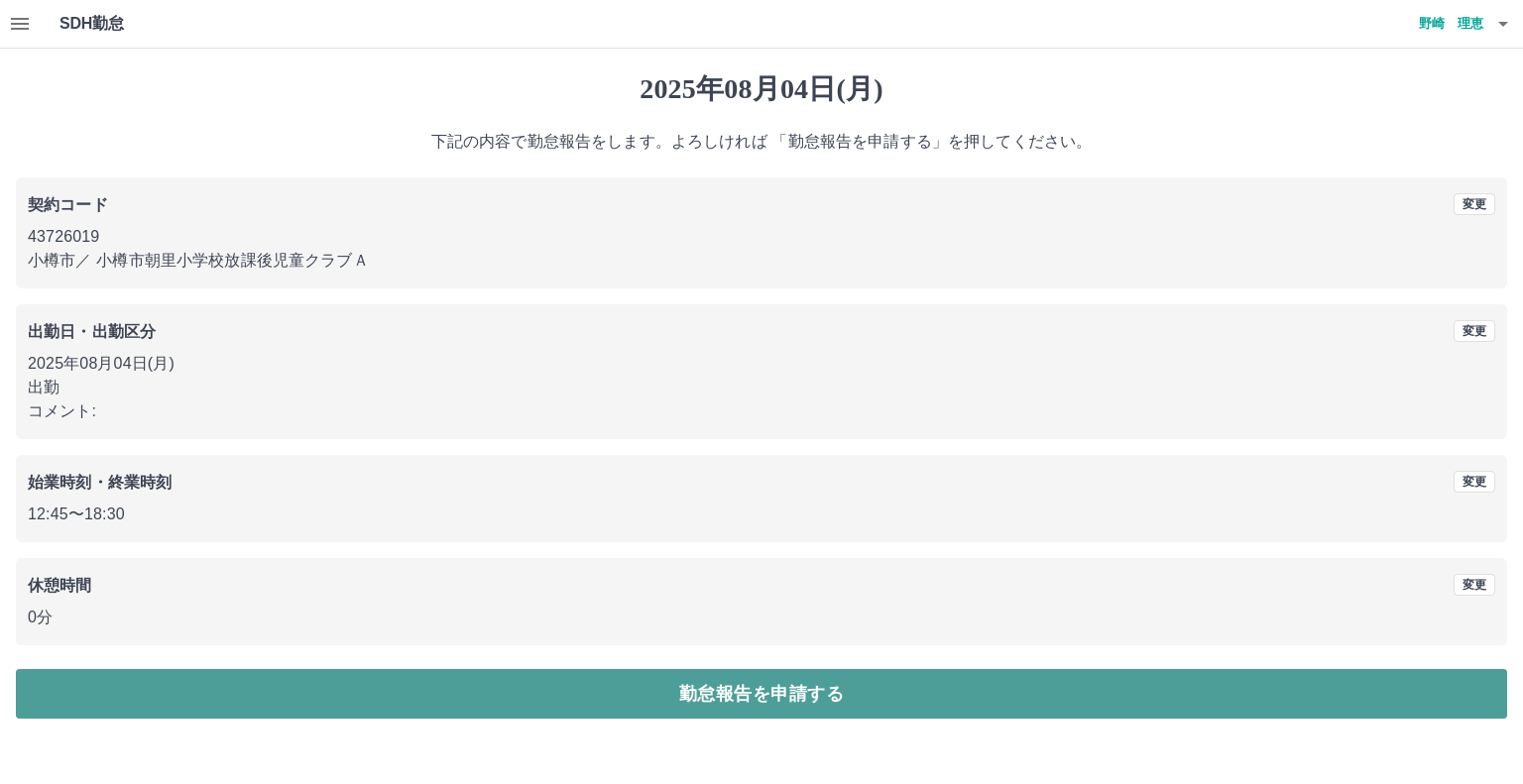 click on "勤怠報告を申請する" at bounding box center (762, 694) 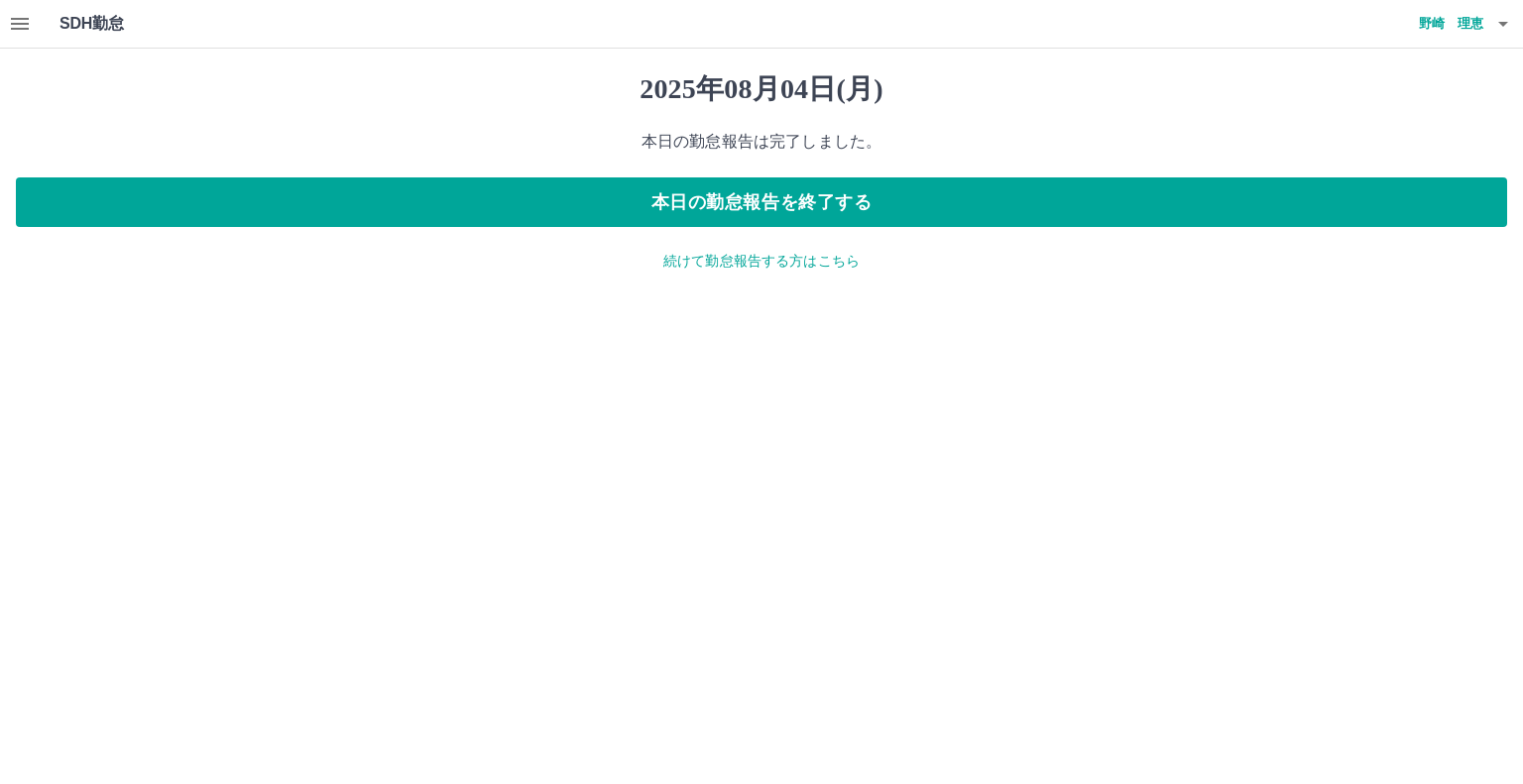 click on "続けて勤怠報告する方はこちら" at bounding box center (762, 261) 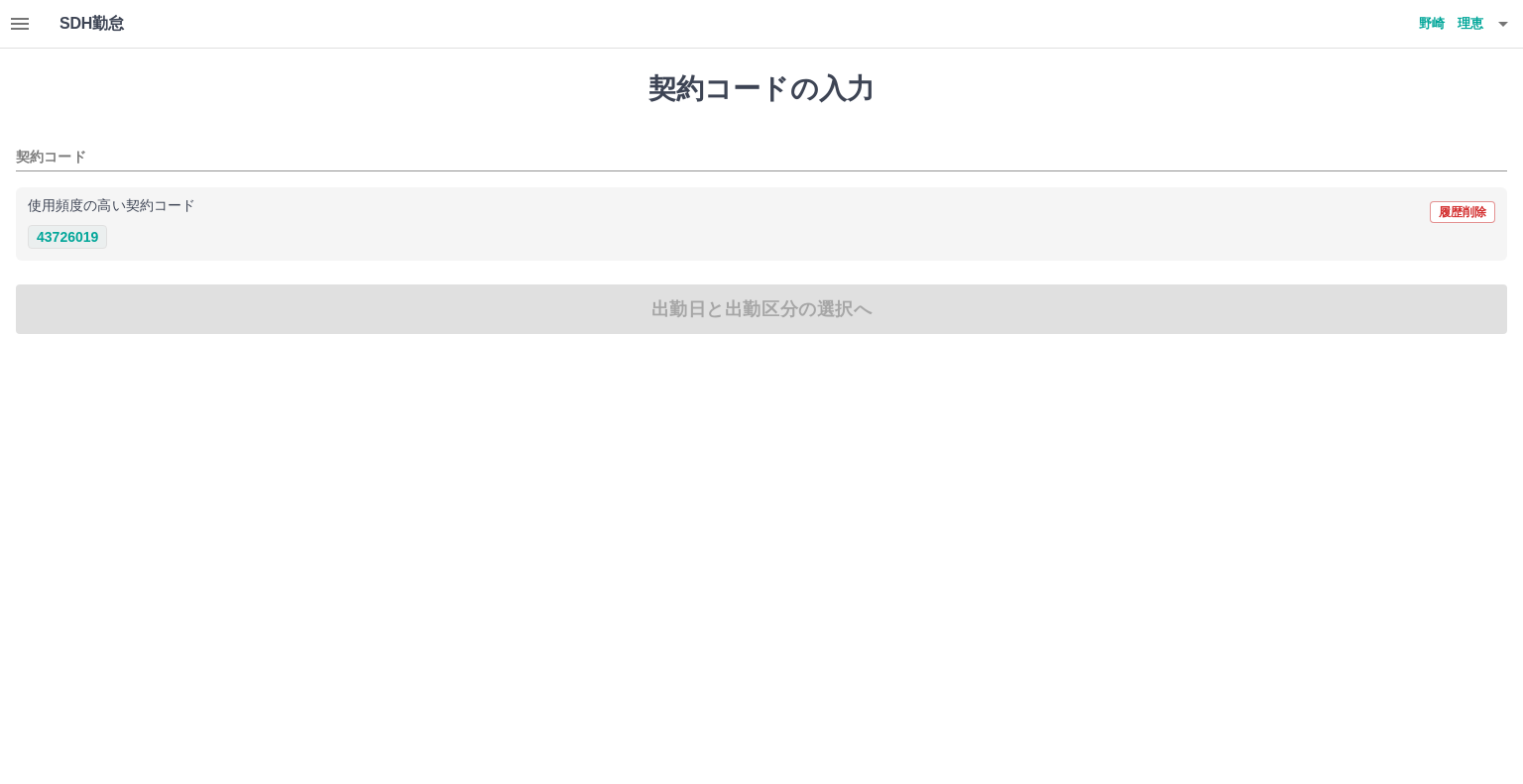 click on "43726019" at bounding box center [67, 237] 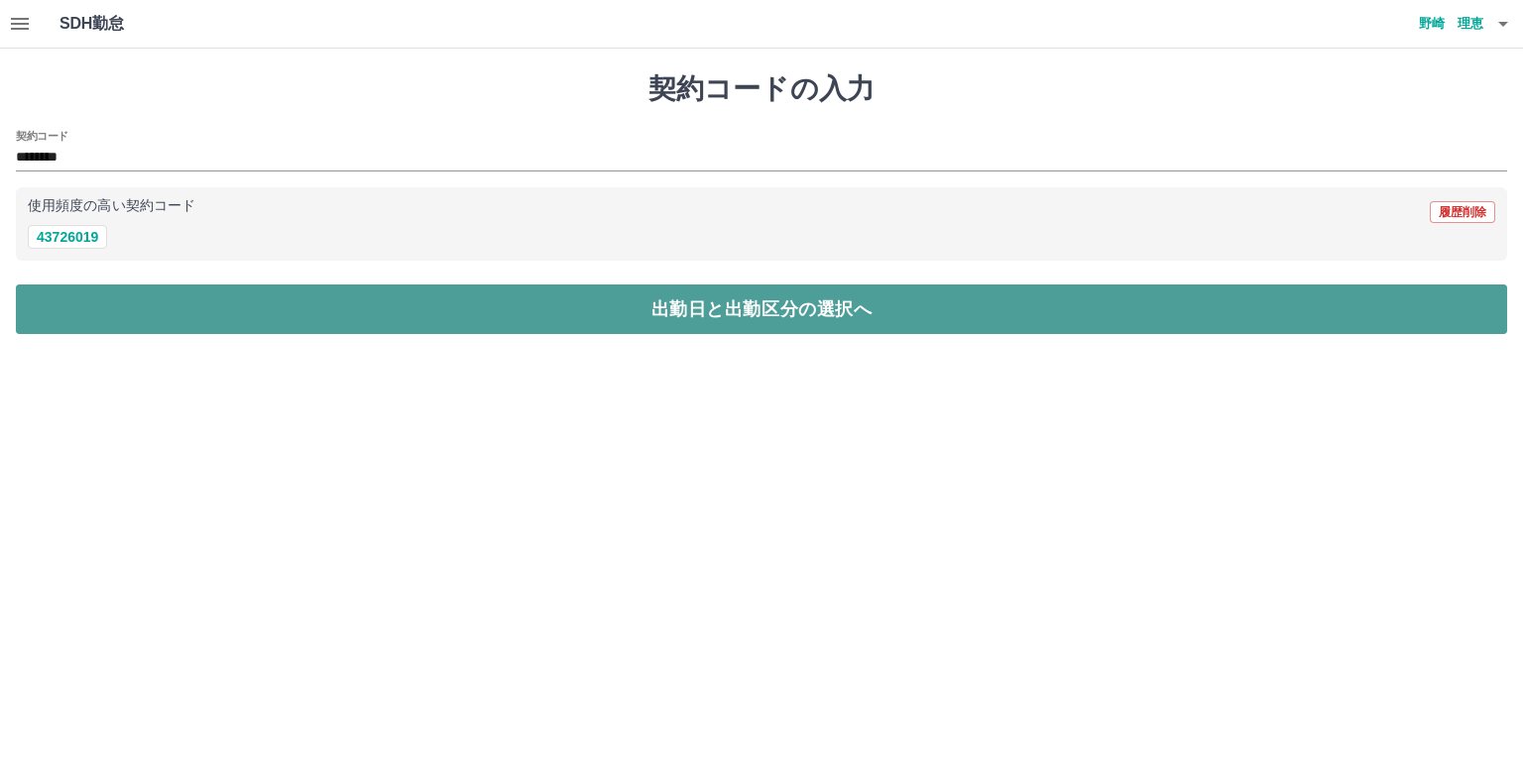 click on "出勤日と出勤区分の選択へ" at bounding box center [762, 309] 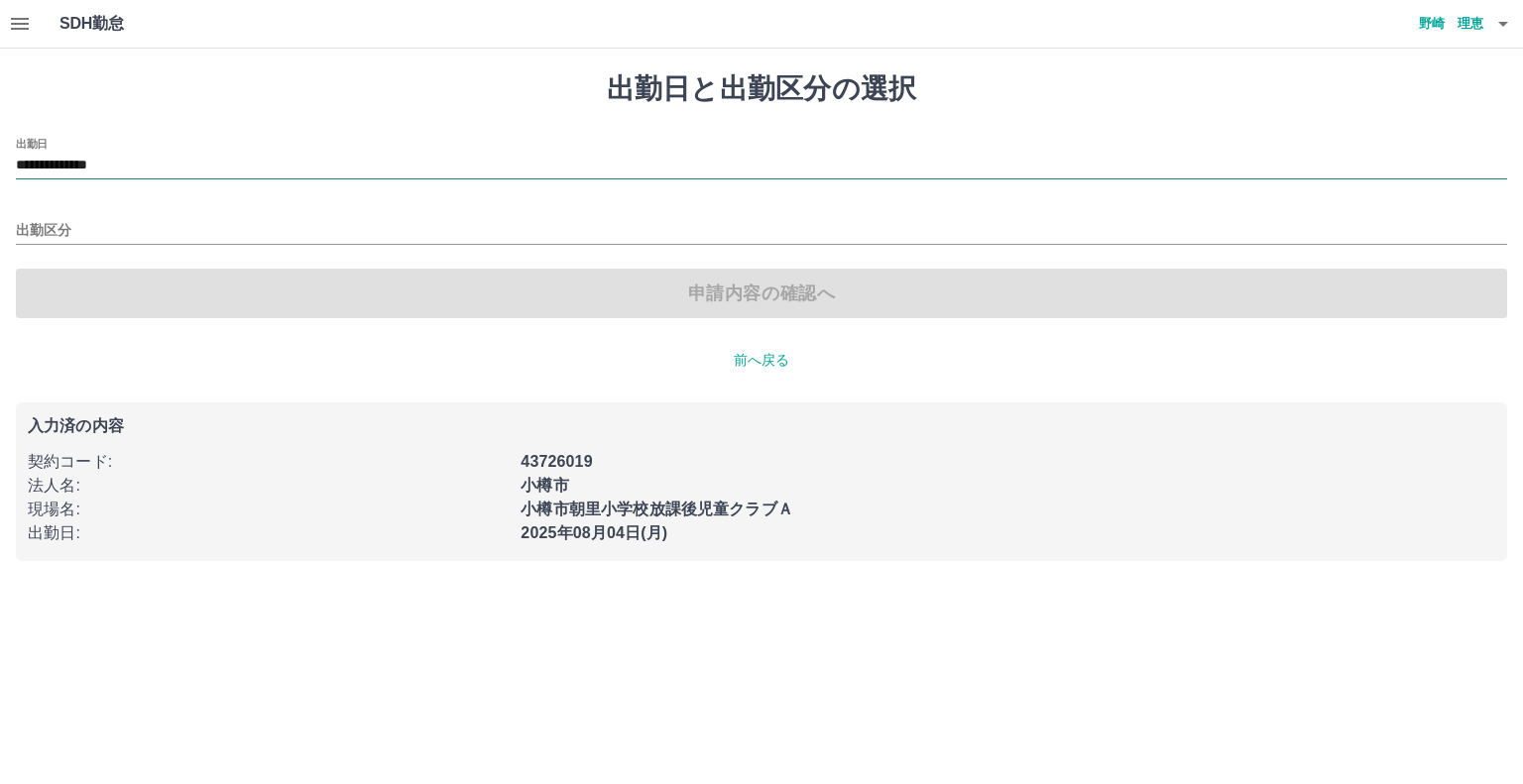 click on "**********" at bounding box center (762, 166) 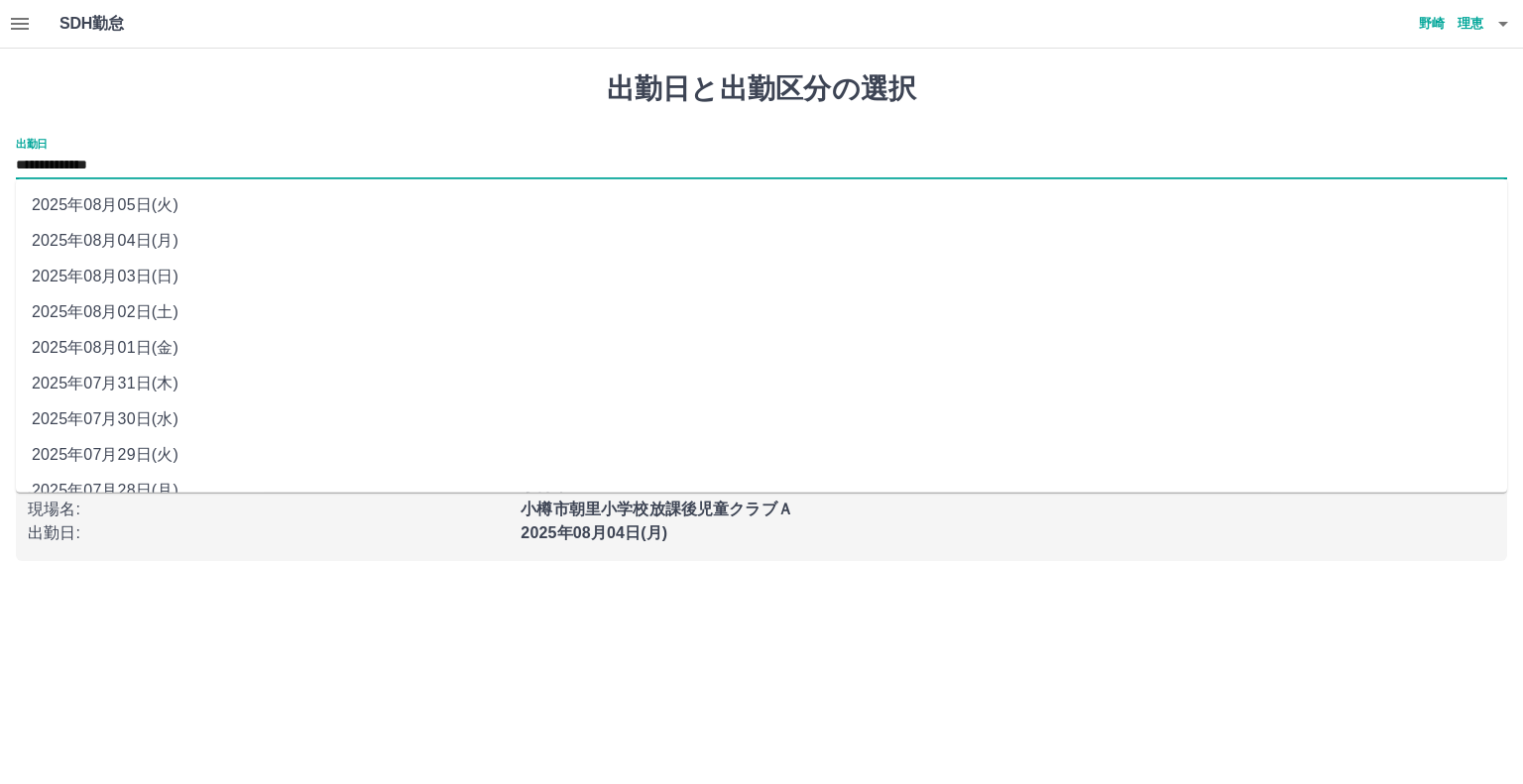 click on "2025年08月03日(日)" at bounding box center [762, 277] 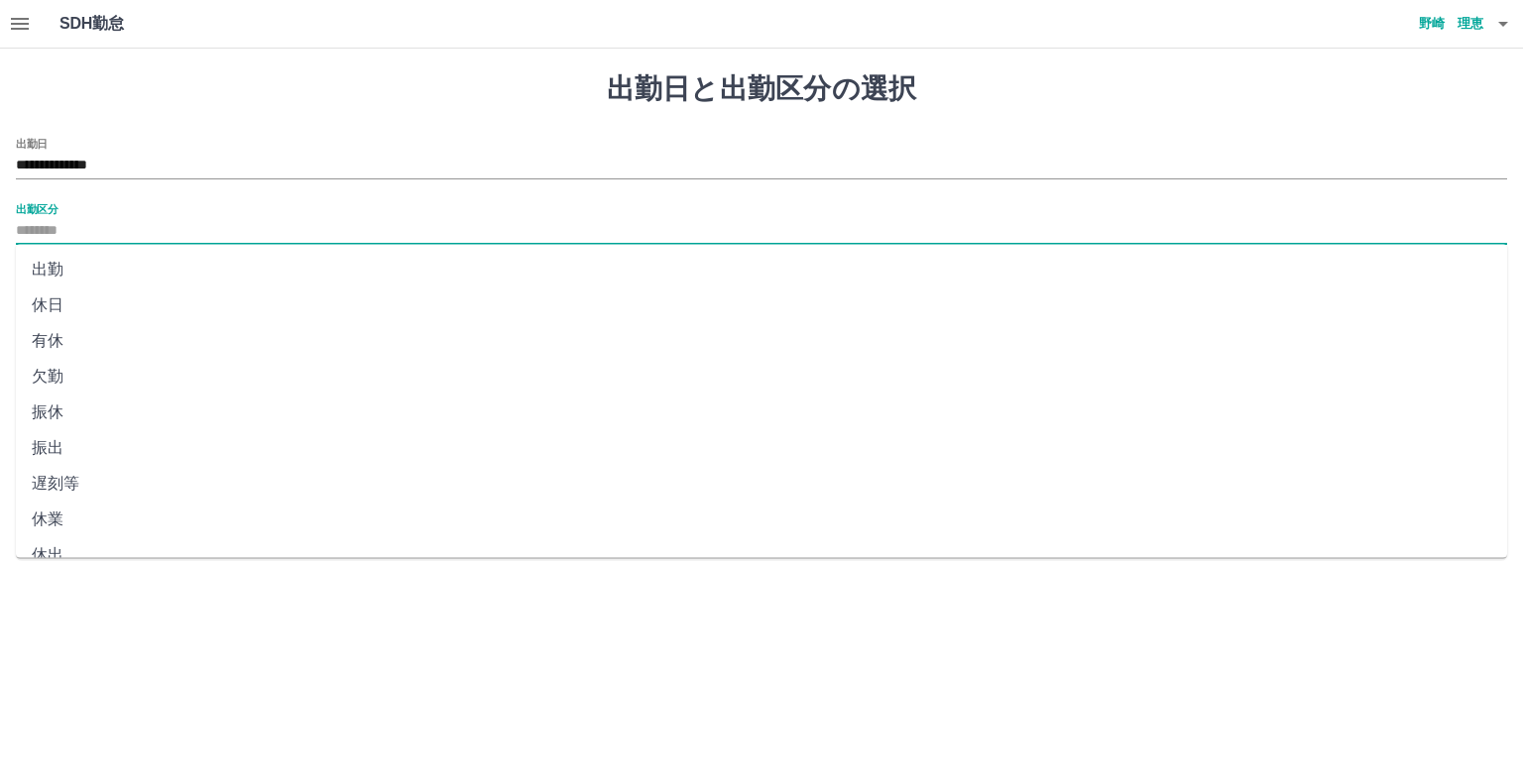 click on "出勤区分" at bounding box center [762, 231] 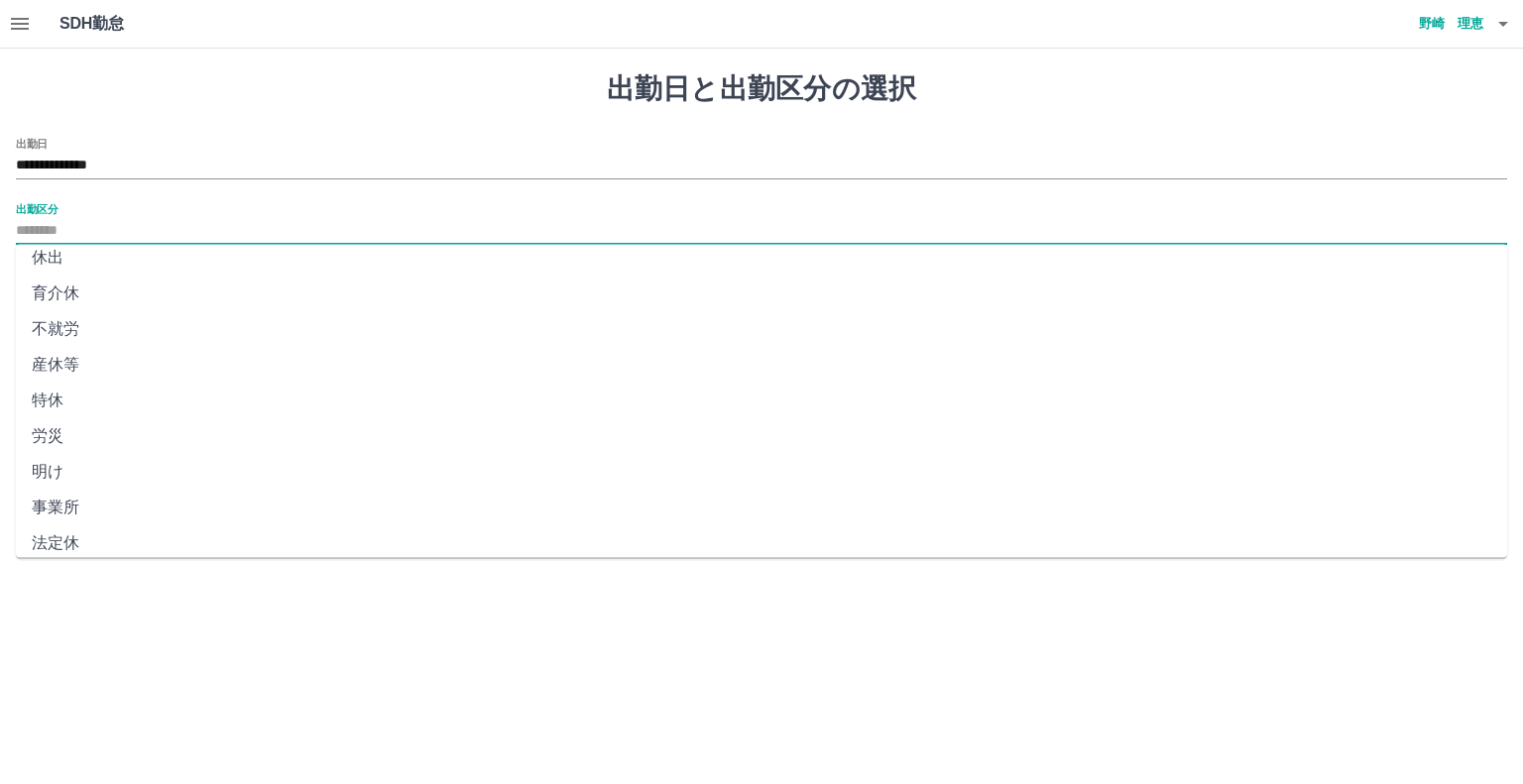 scroll, scrollTop: 344, scrollLeft: 0, axis: vertical 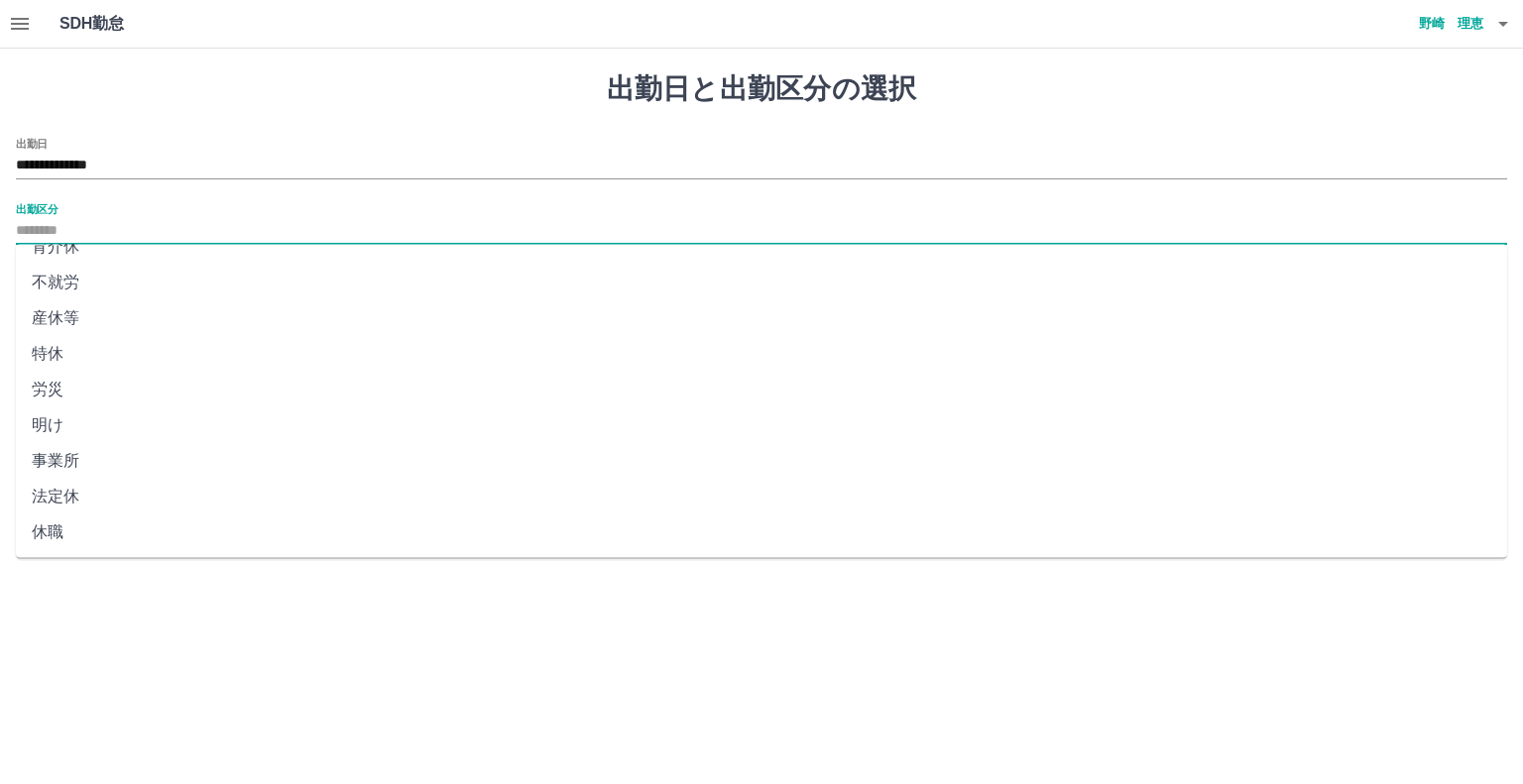 click on "法定休" at bounding box center [762, 497] 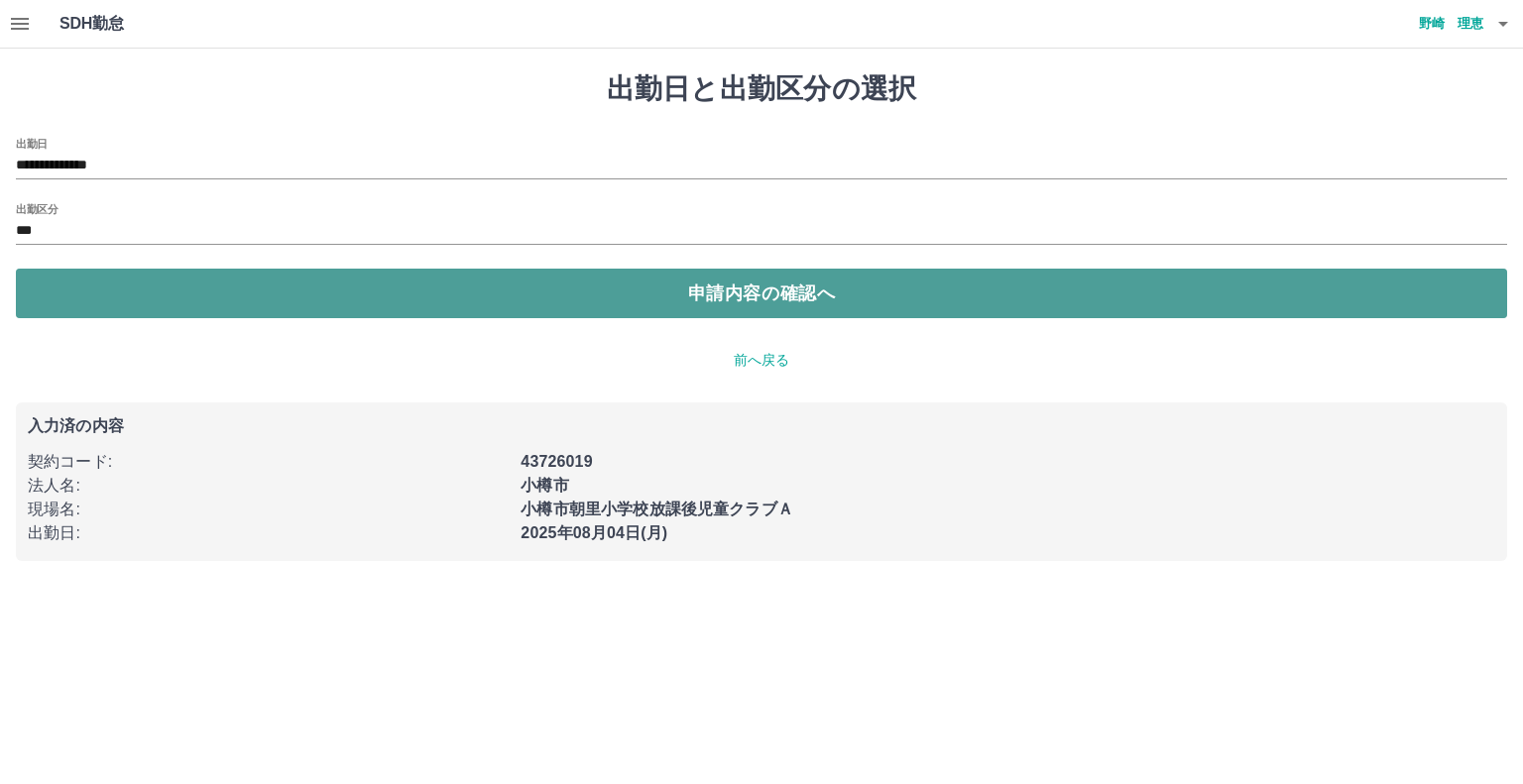 click on "申請内容の確認へ" at bounding box center (762, 293) 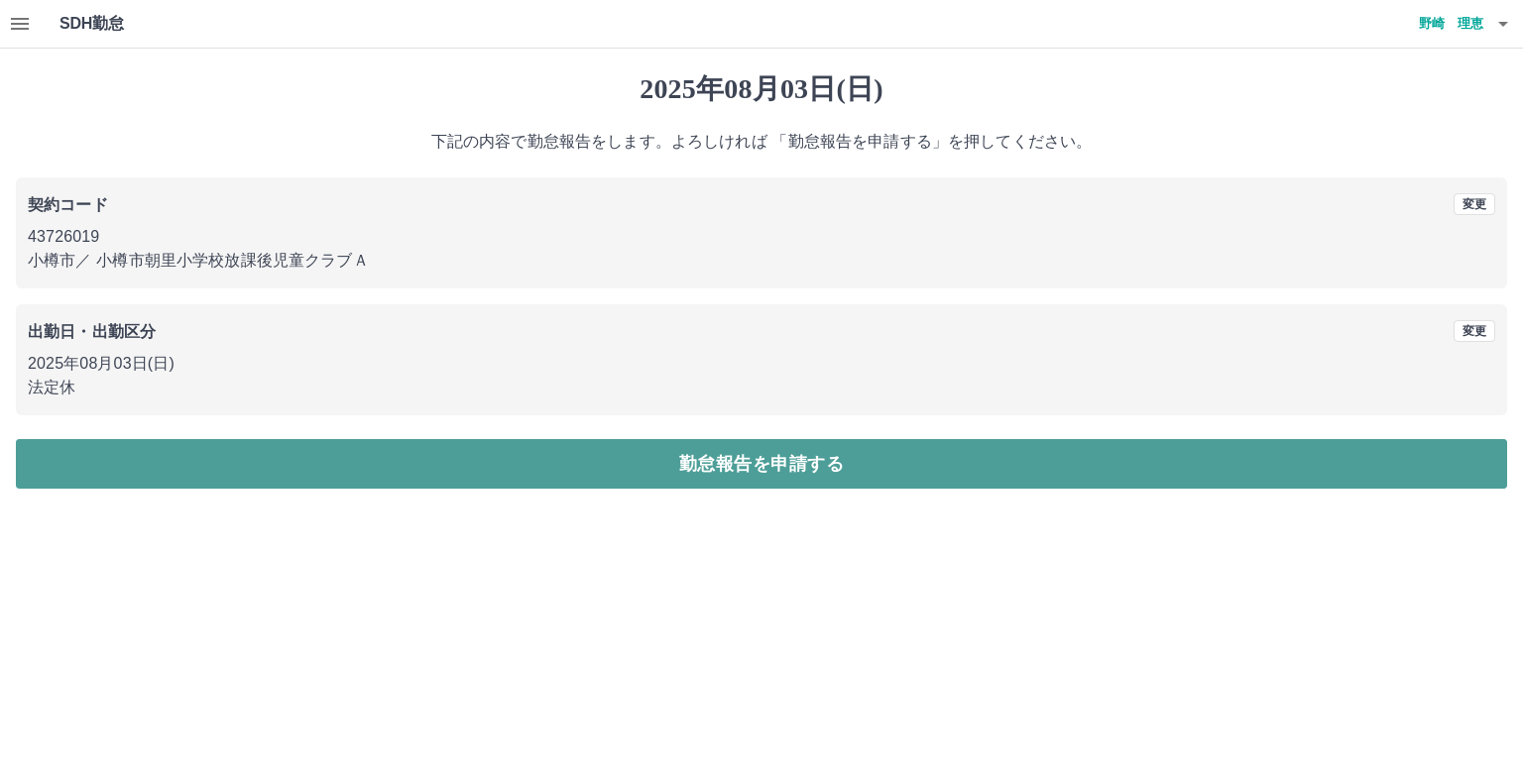 click on "勤怠報告を申請する" at bounding box center [762, 464] 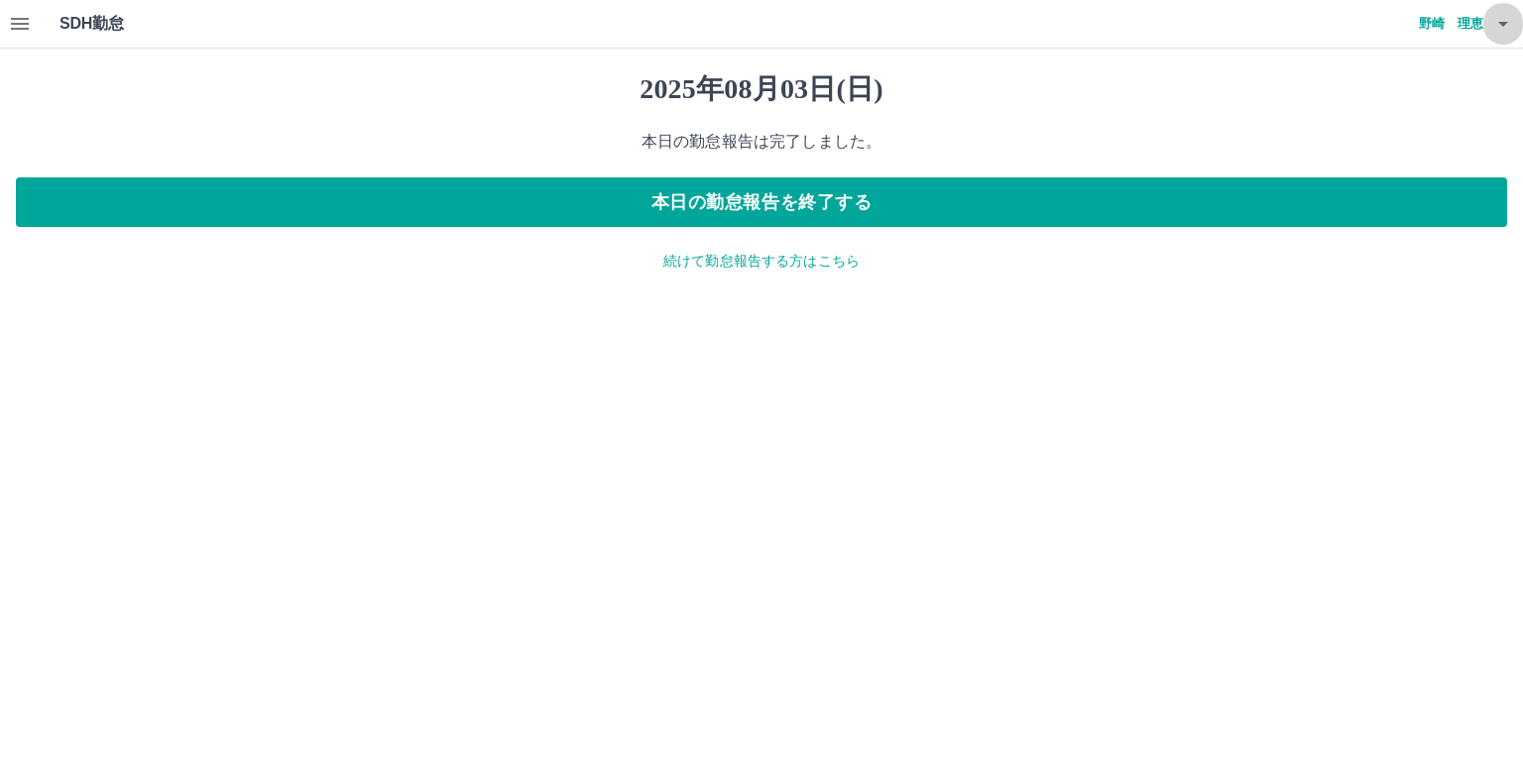 click 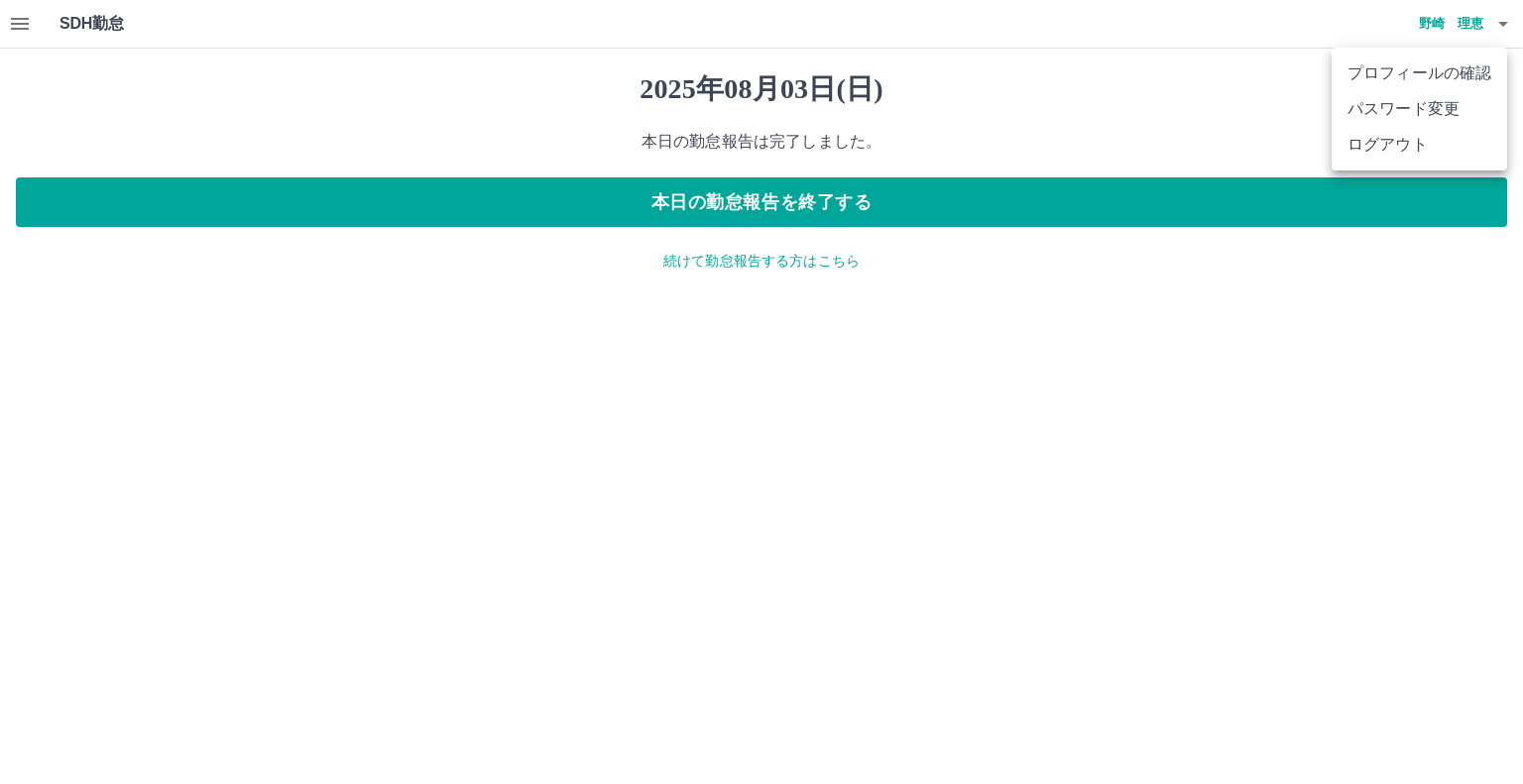 drag, startPoint x: 1487, startPoint y: 150, endPoint x: 1474, endPoint y: 143, distance: 14.764823 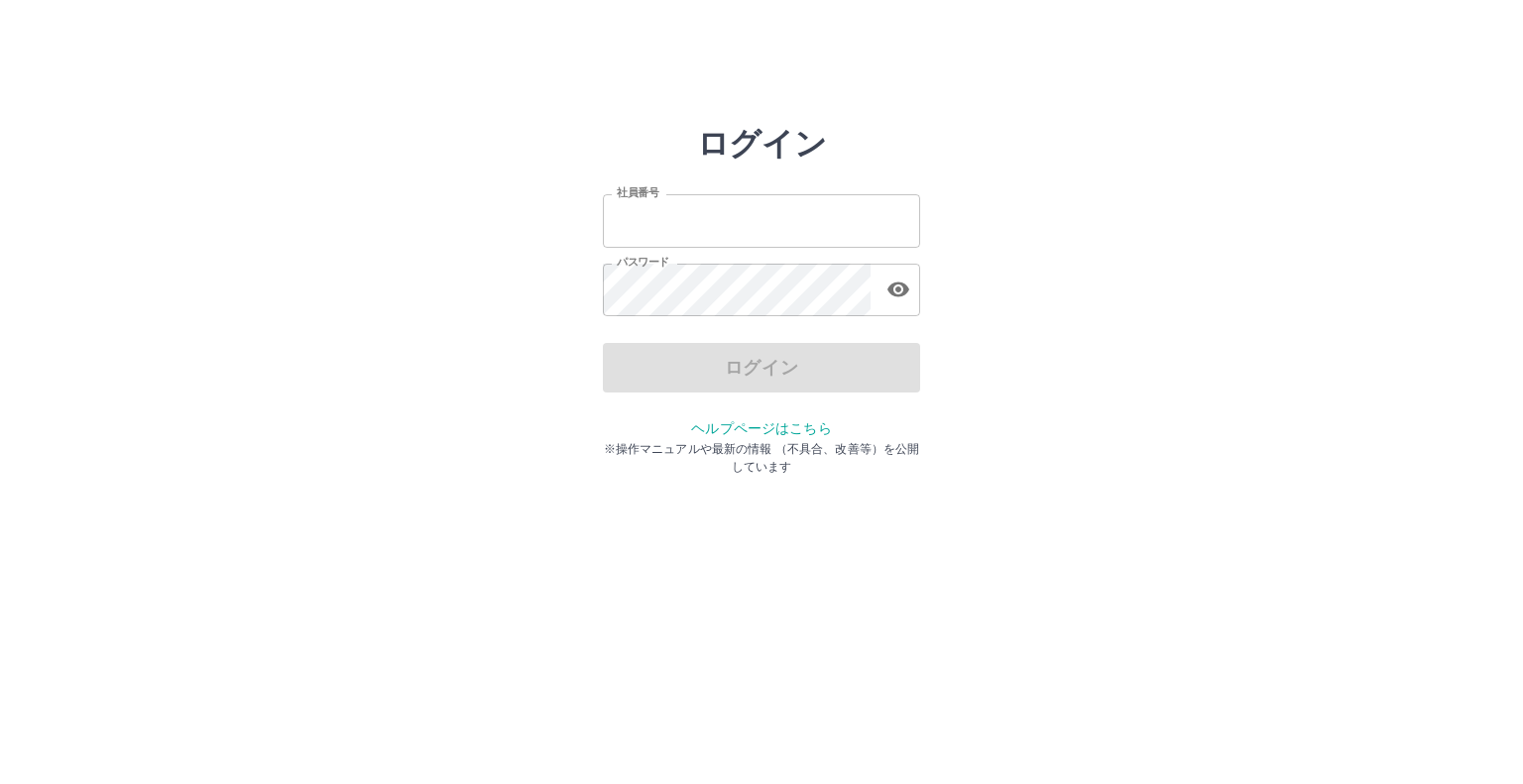 scroll, scrollTop: 0, scrollLeft: 0, axis: both 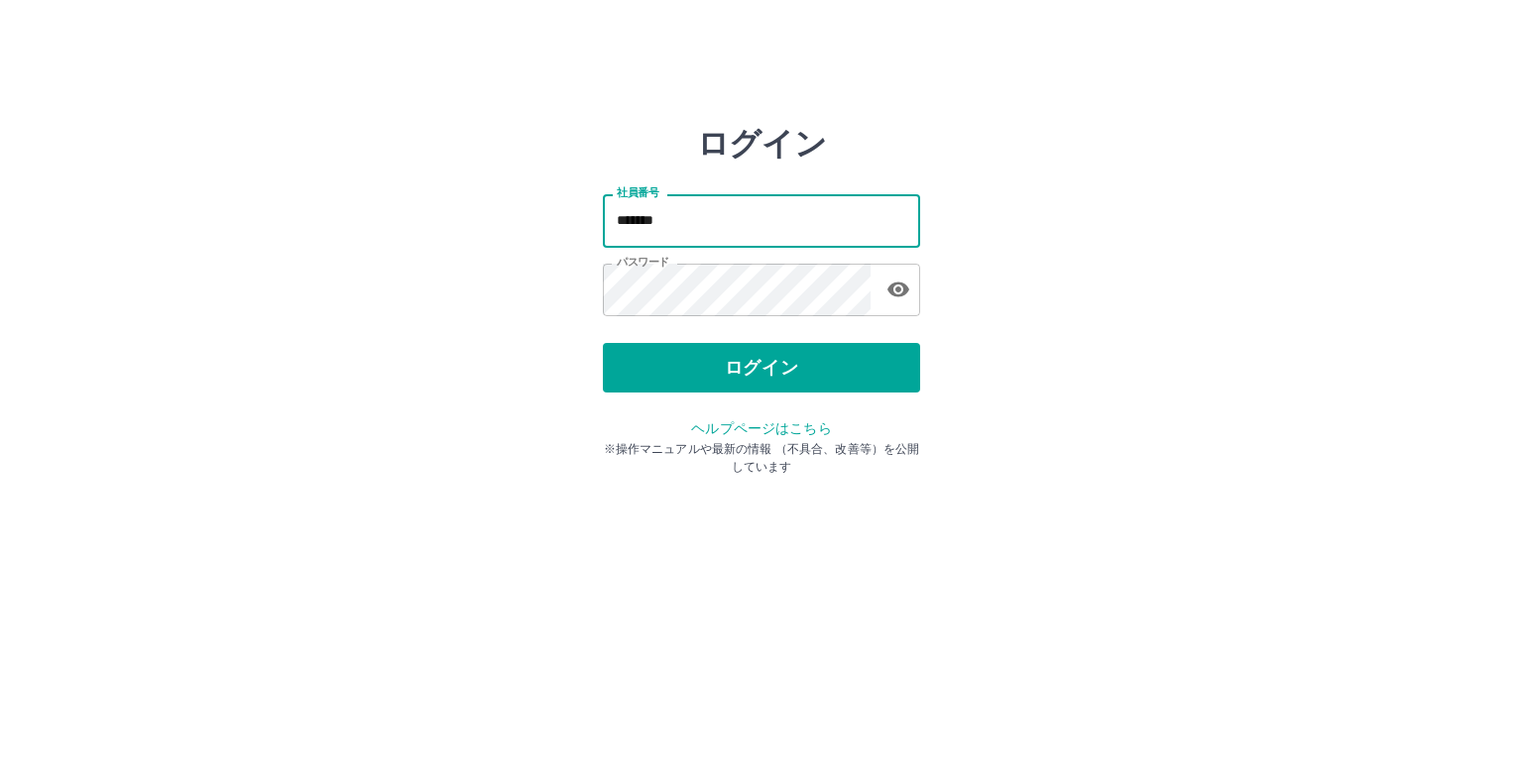 click on "*******" at bounding box center [762, 220] 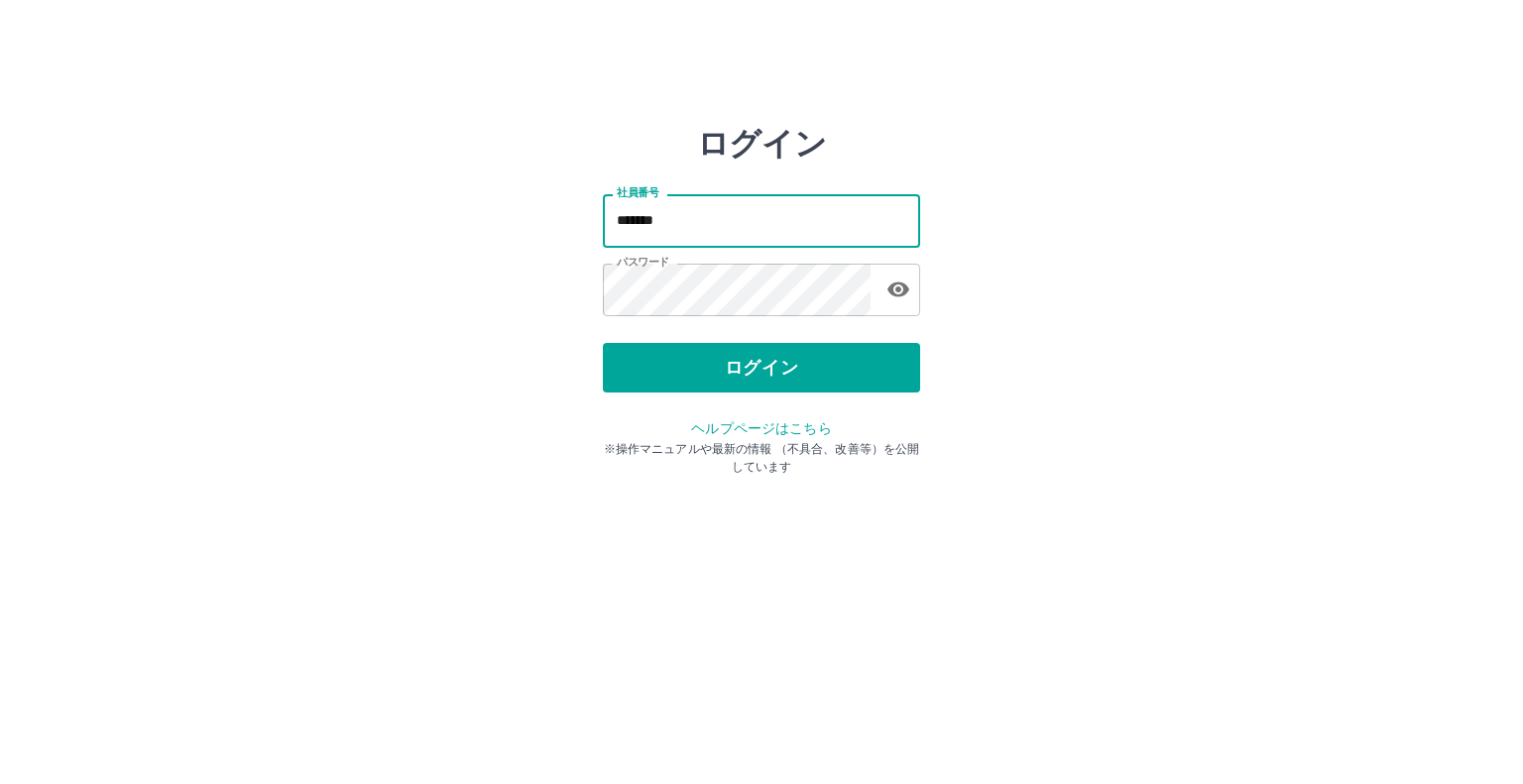 type on "*******" 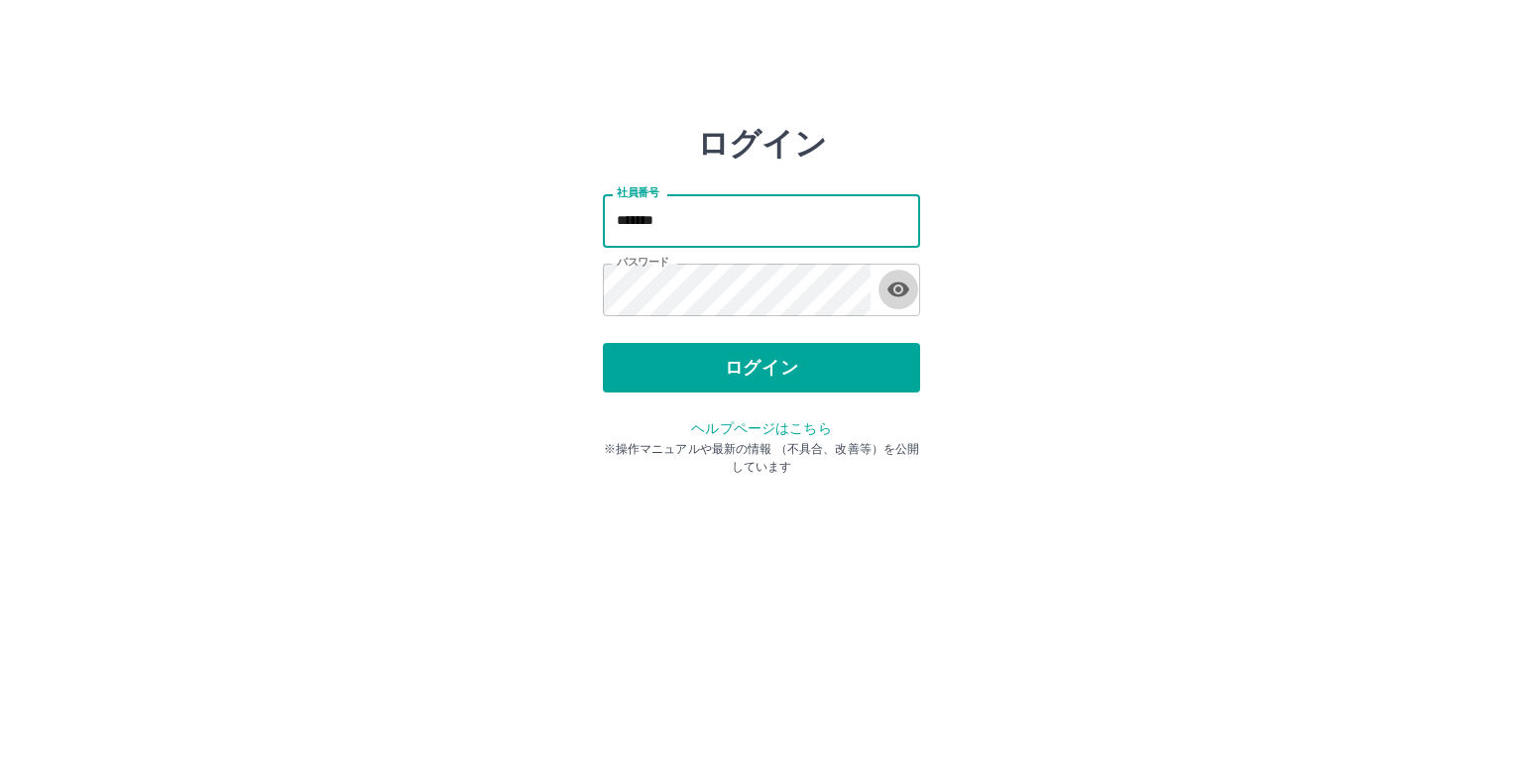 click 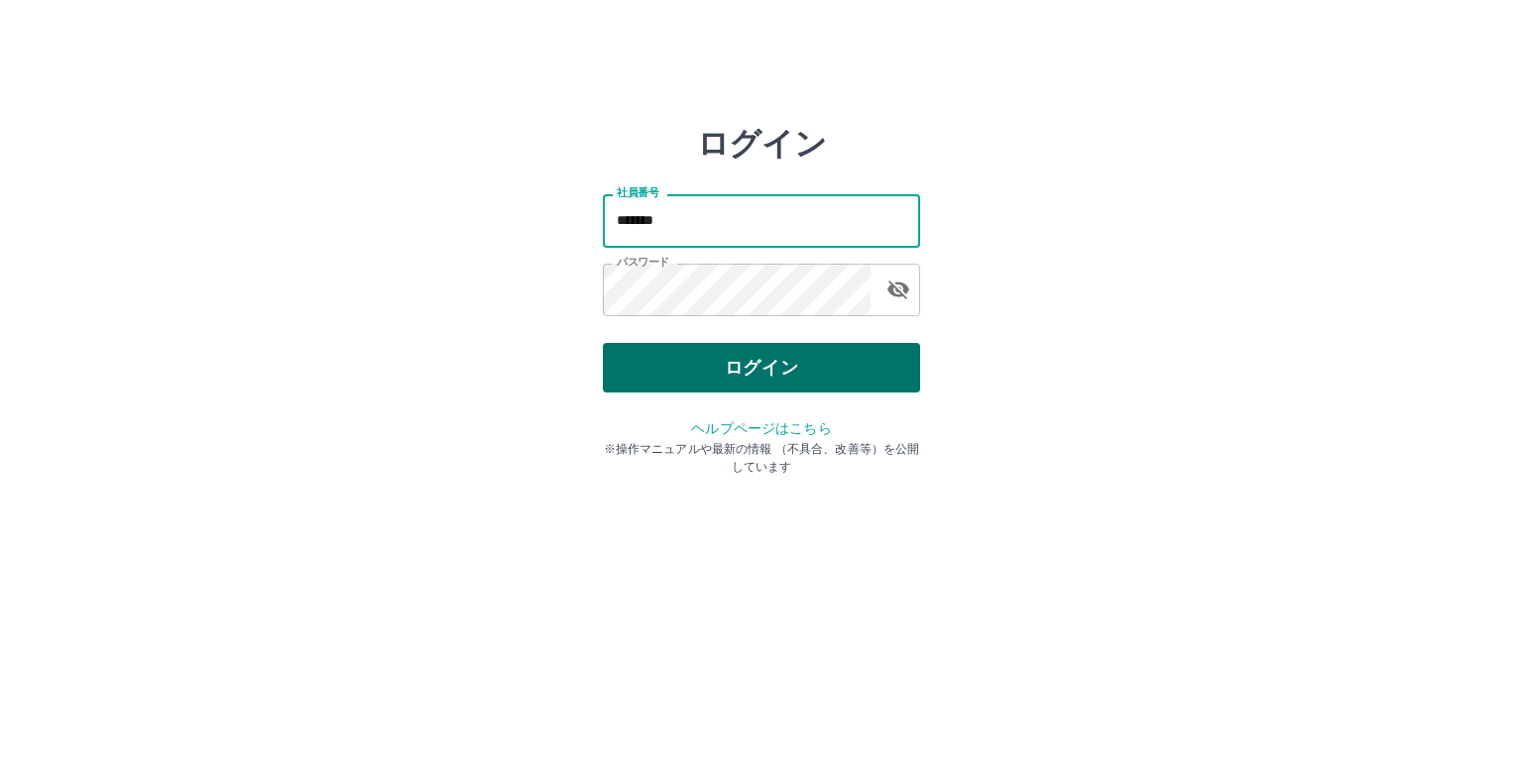 click on "ログイン" at bounding box center [762, 368] 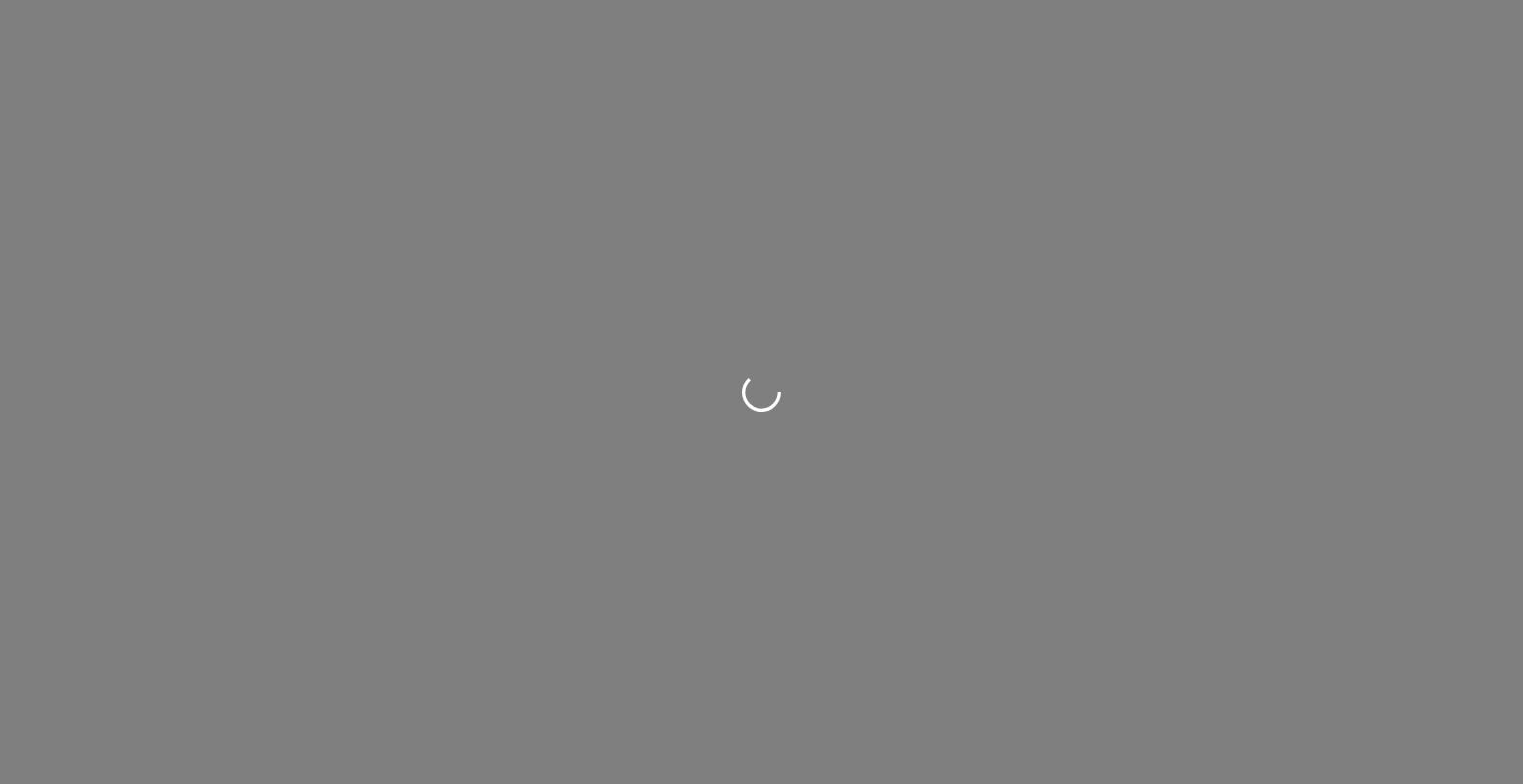 scroll, scrollTop: 0, scrollLeft: 0, axis: both 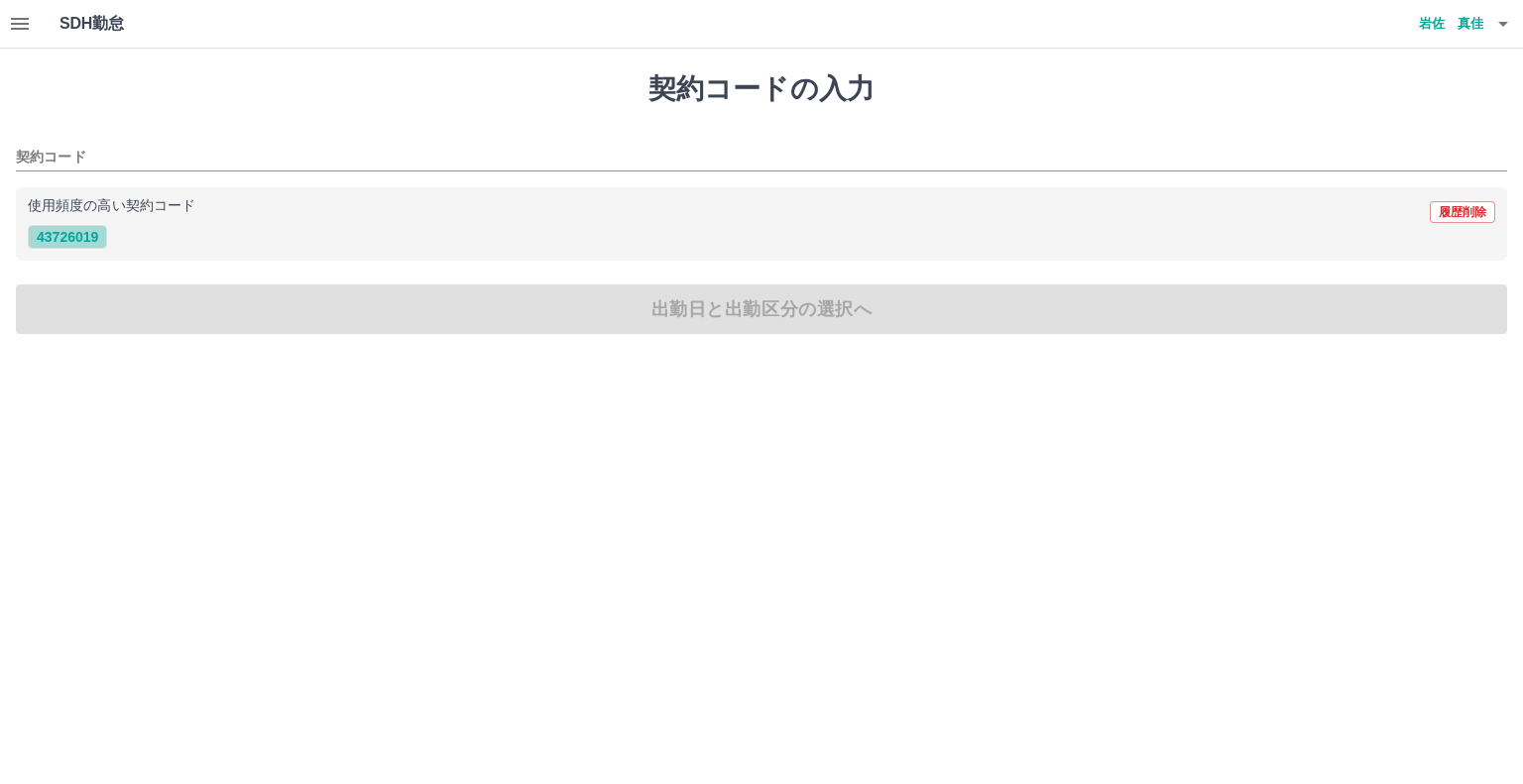 click on "43726019" at bounding box center (67, 237) 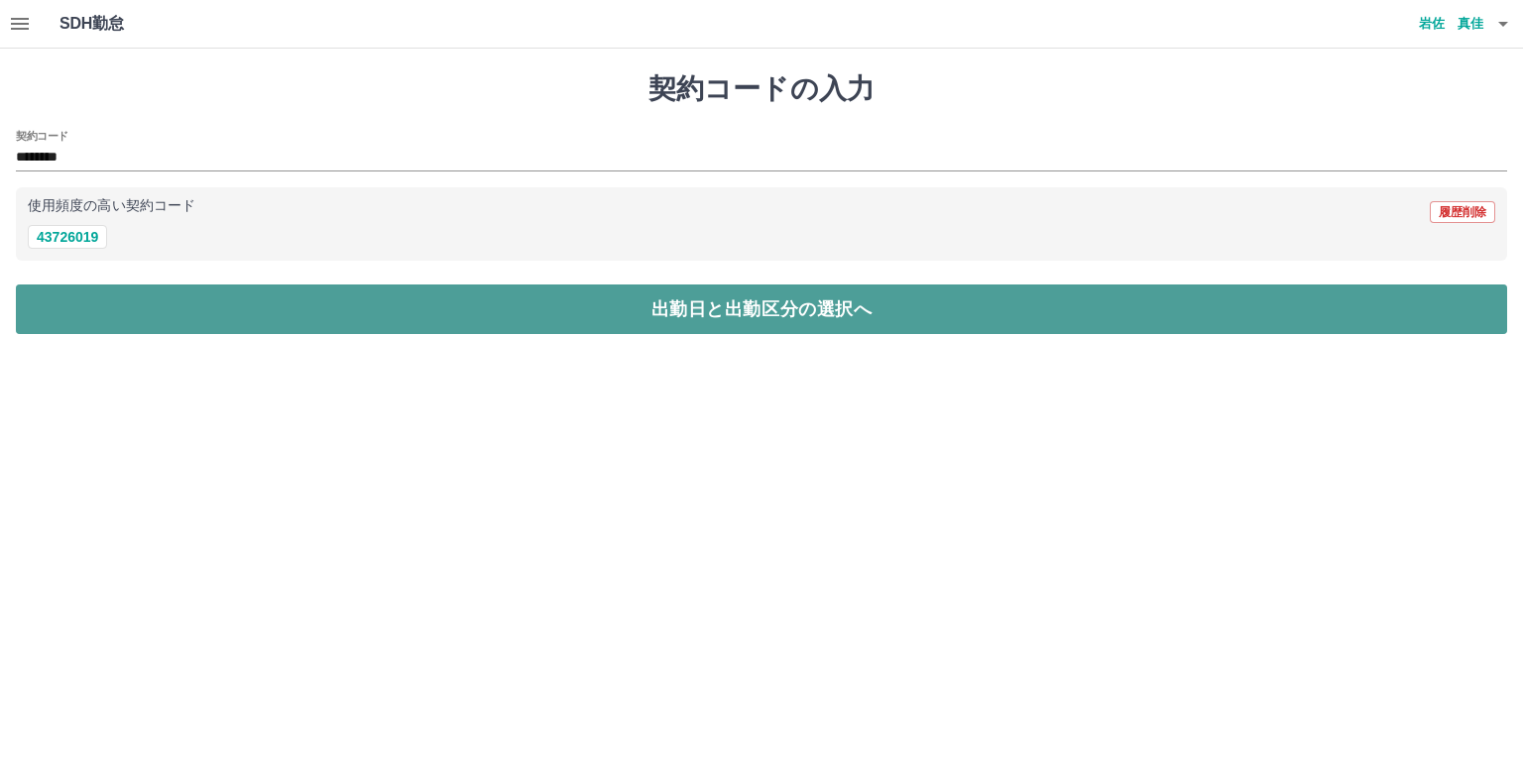click on "出勤日と出勤区分の選択へ" at bounding box center (762, 309) 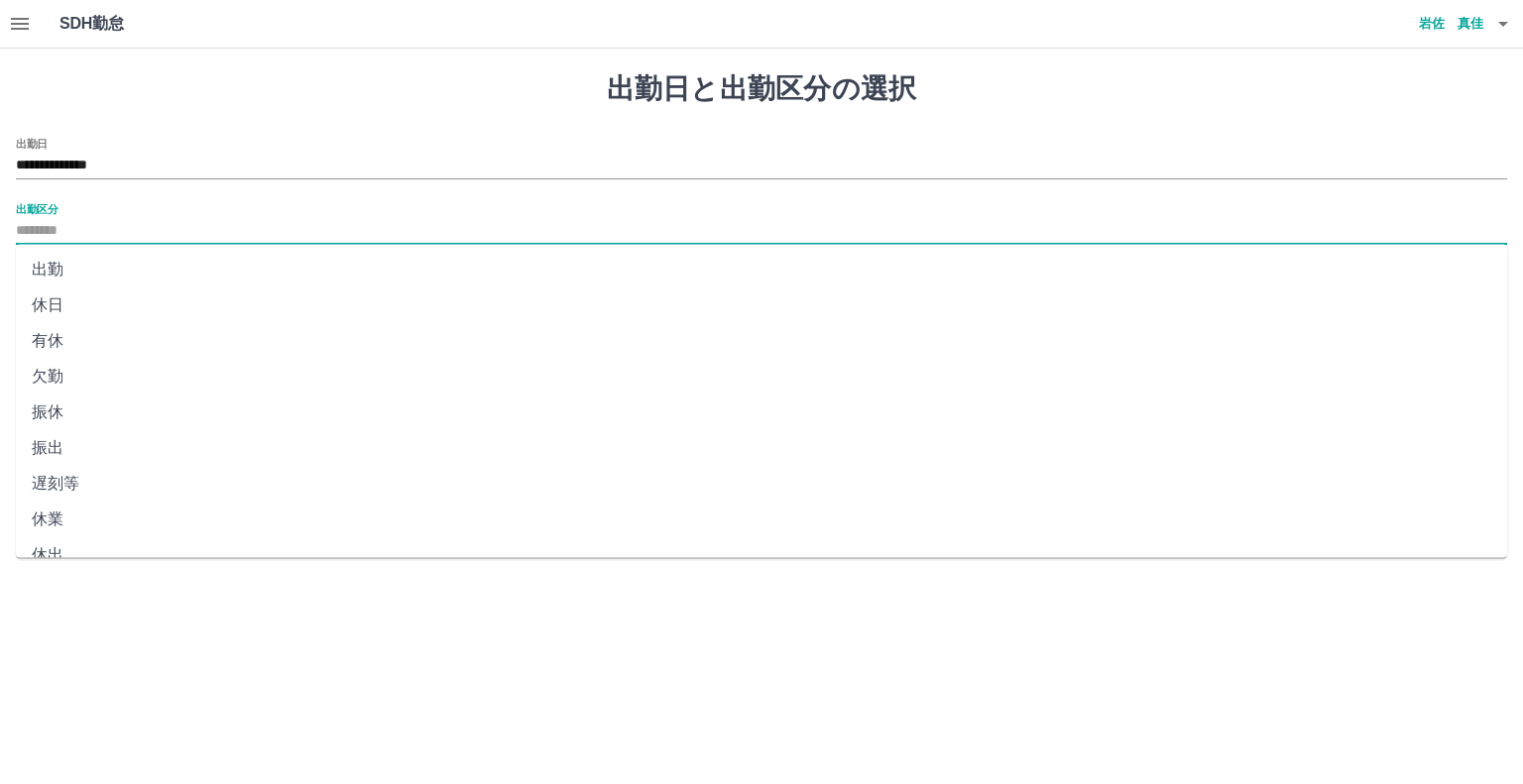 click on "出勤区分" at bounding box center (762, 231) 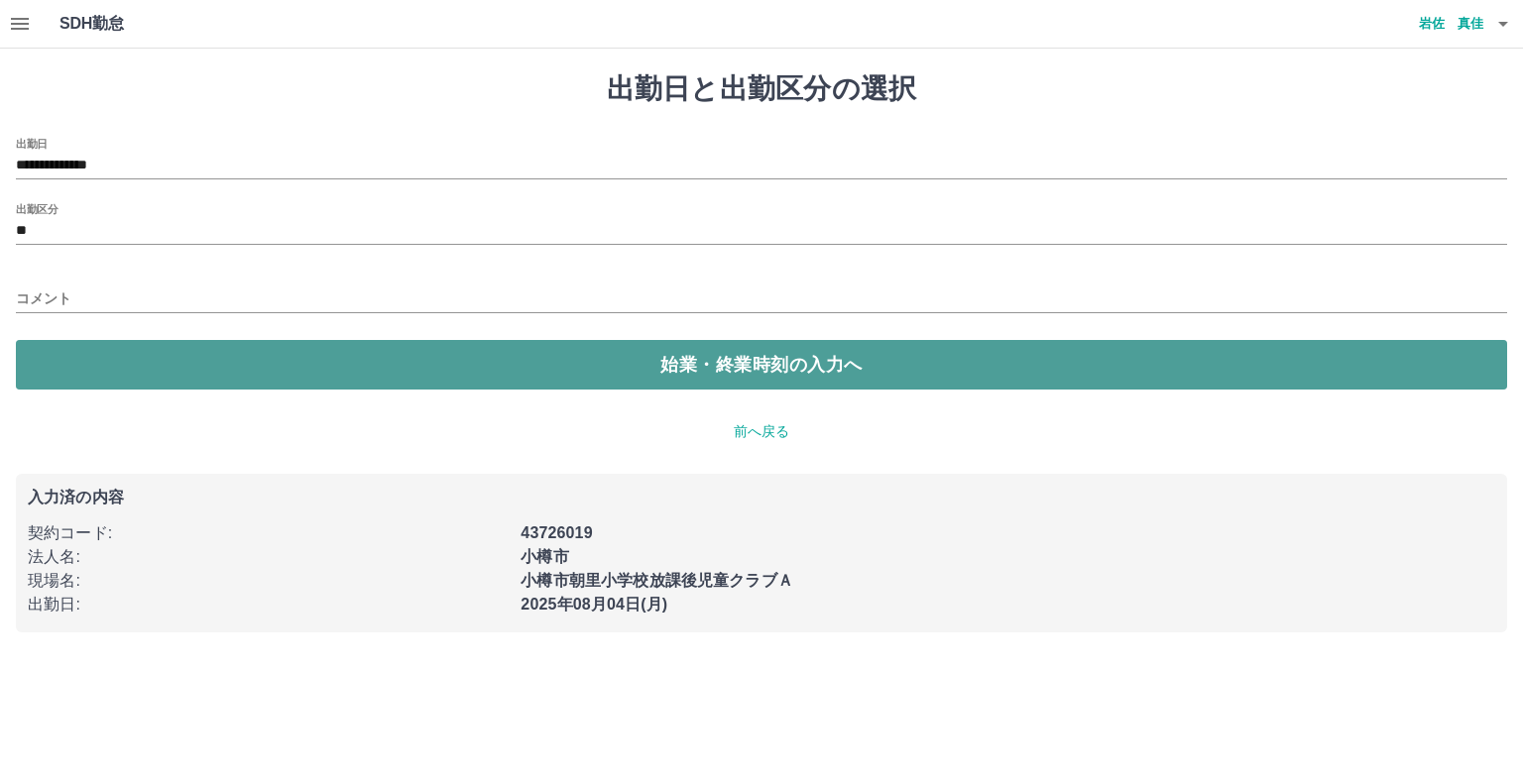 click on "始業・終業時刻の入力へ" at bounding box center [762, 365] 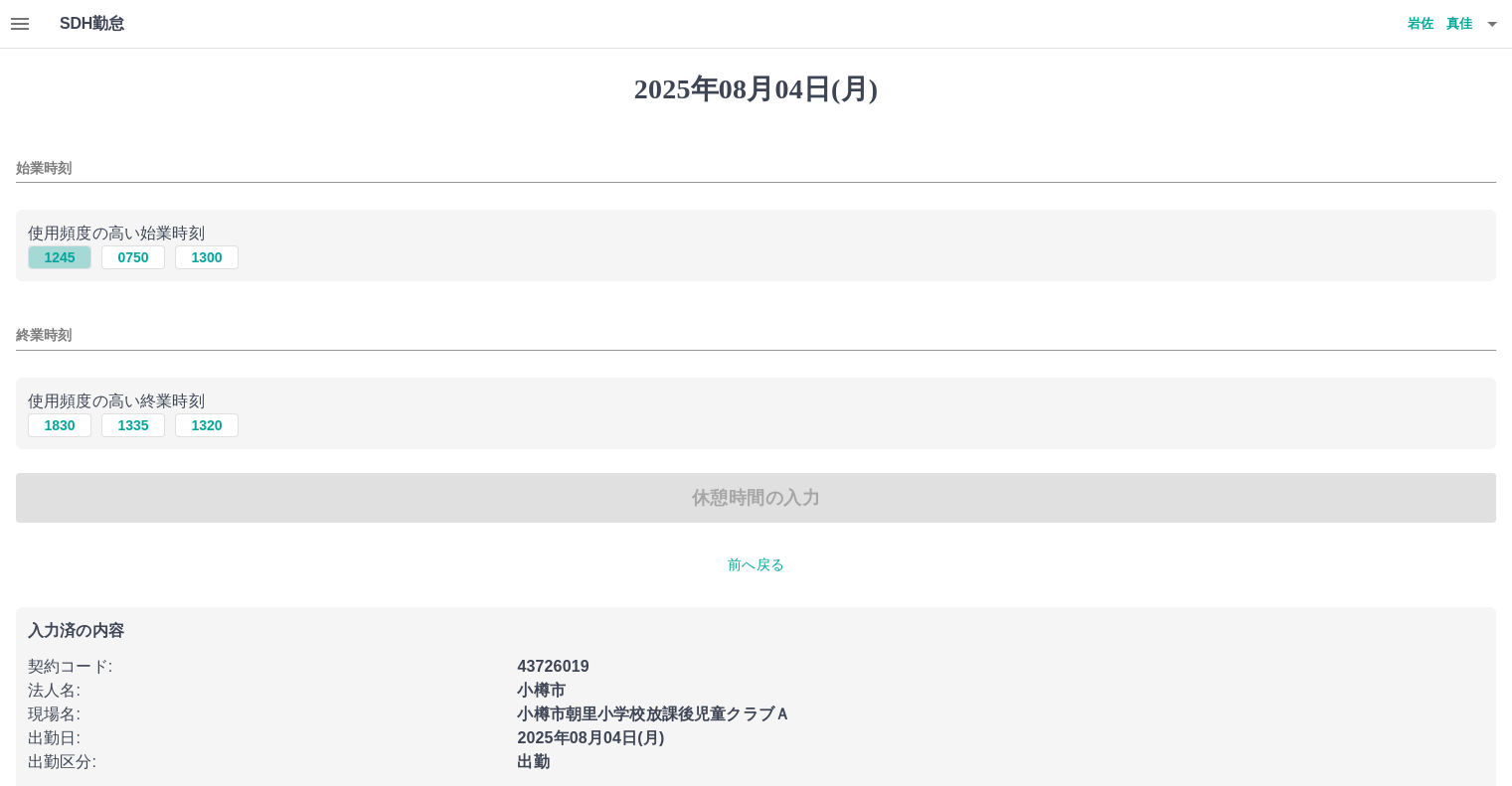 click on "1245" at bounding box center [60, 257] 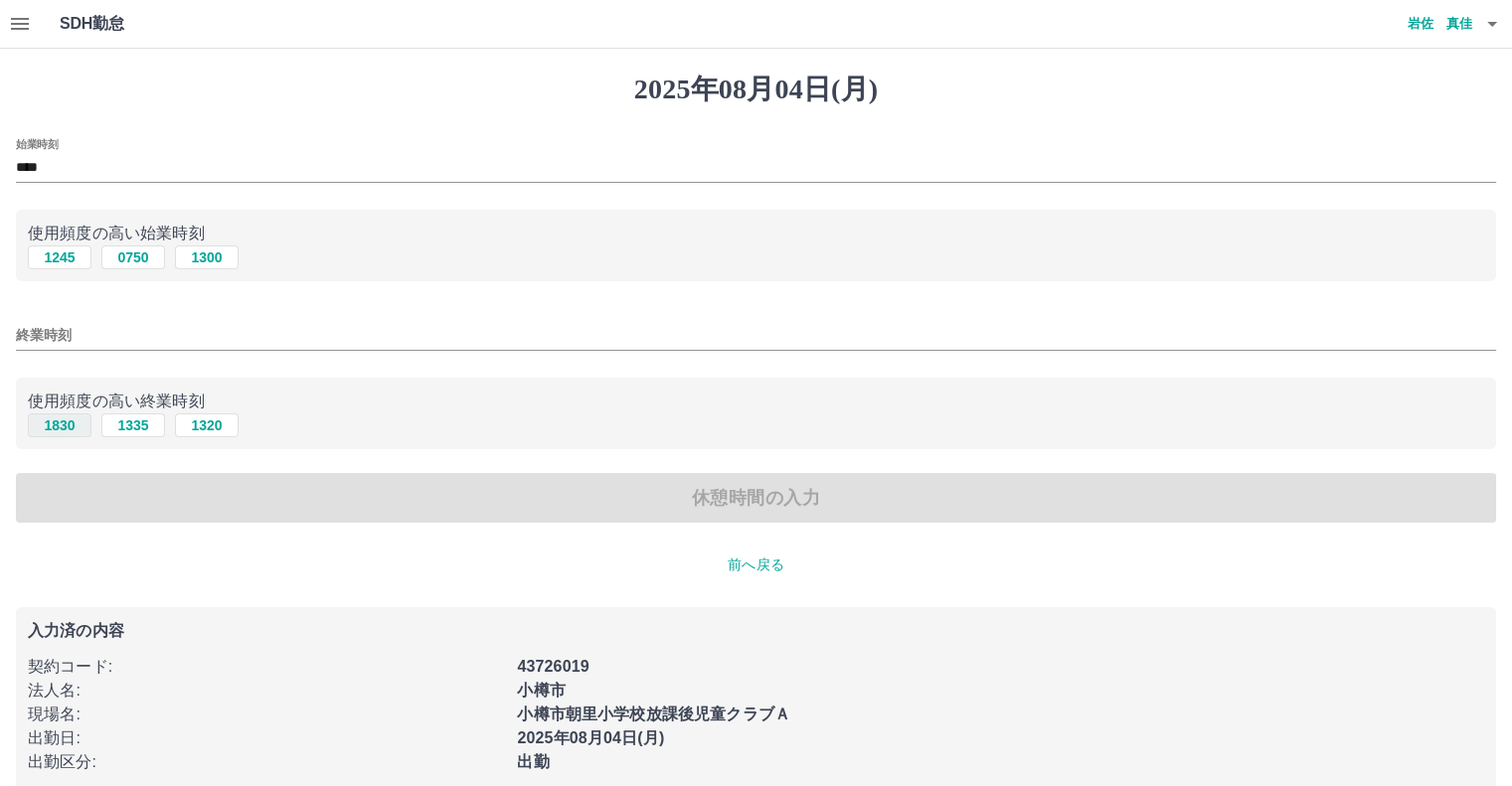 click on "1830" at bounding box center (60, 425) 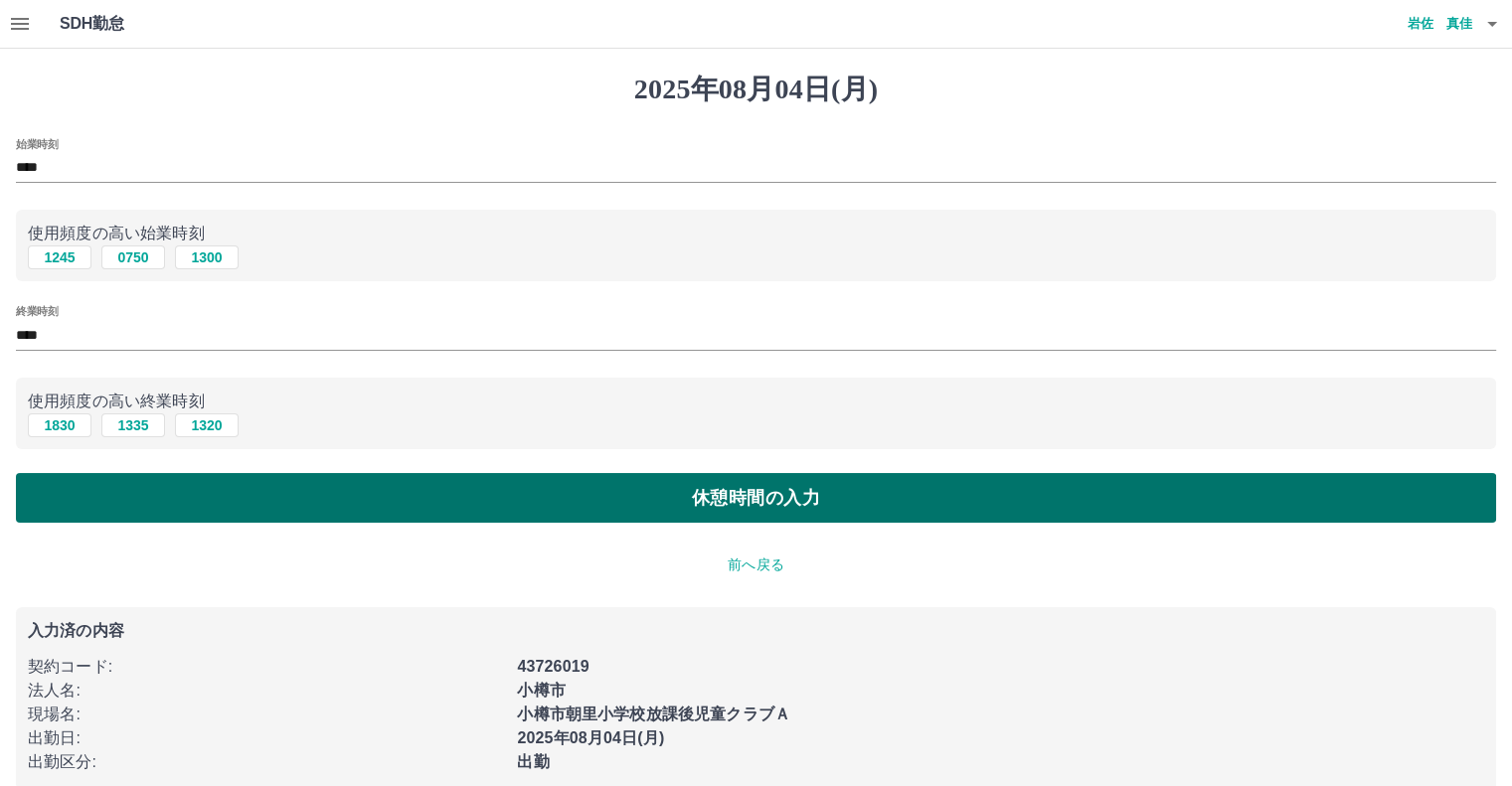 click on "休憩時間の入力" at bounding box center (756, 498) 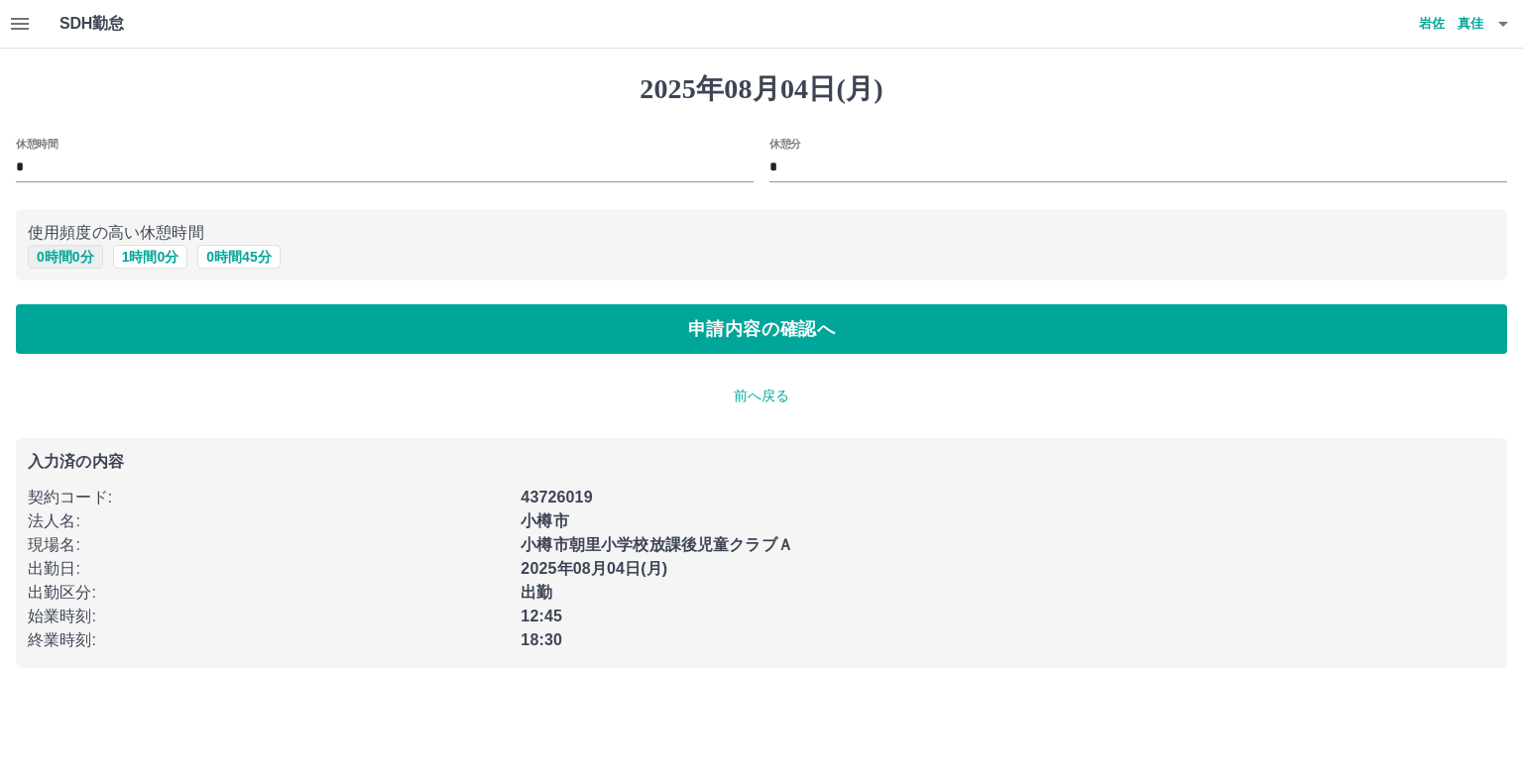 click on "0 時間 0 分" at bounding box center [65, 257] 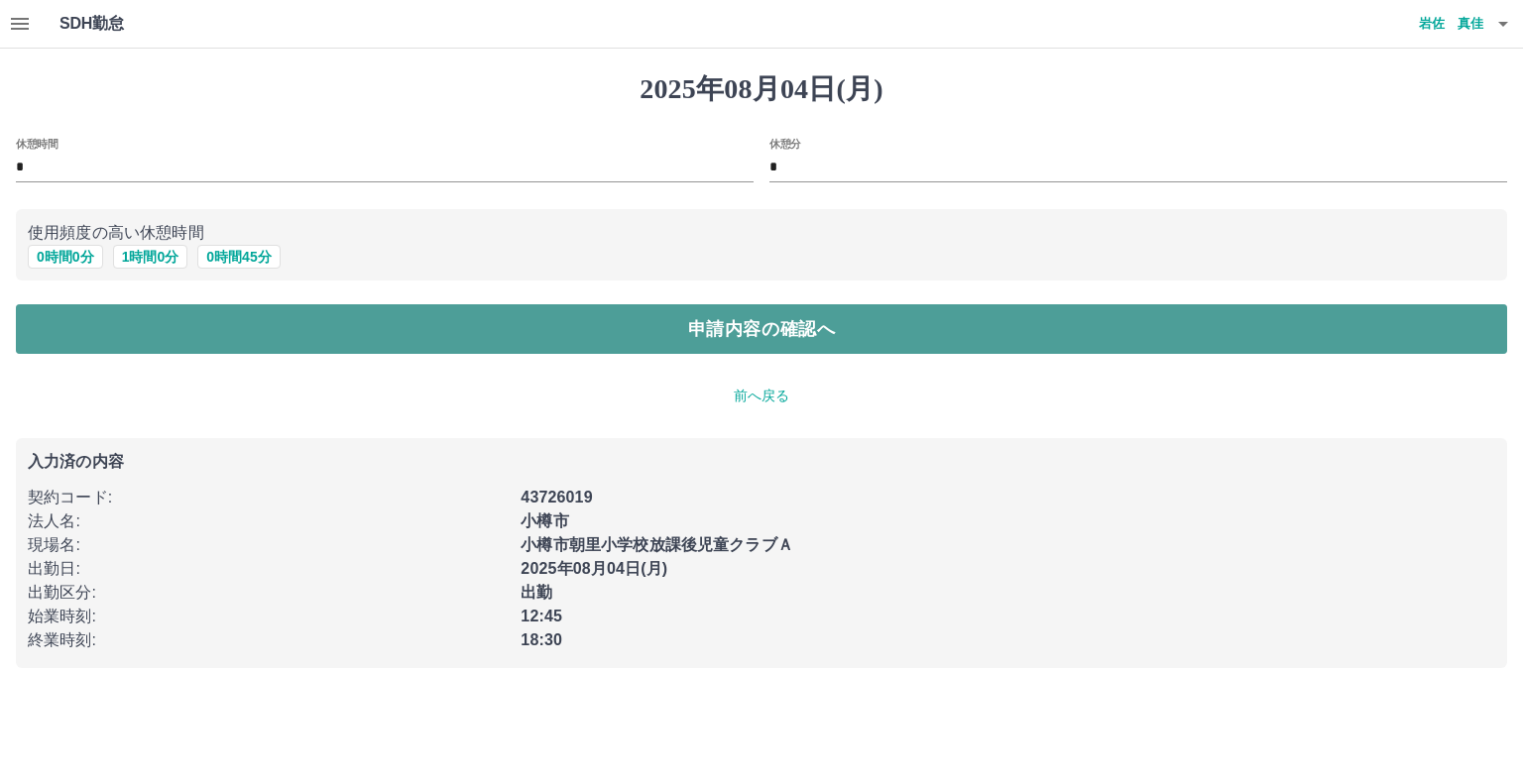 click on "申請内容の確認へ" at bounding box center (762, 329) 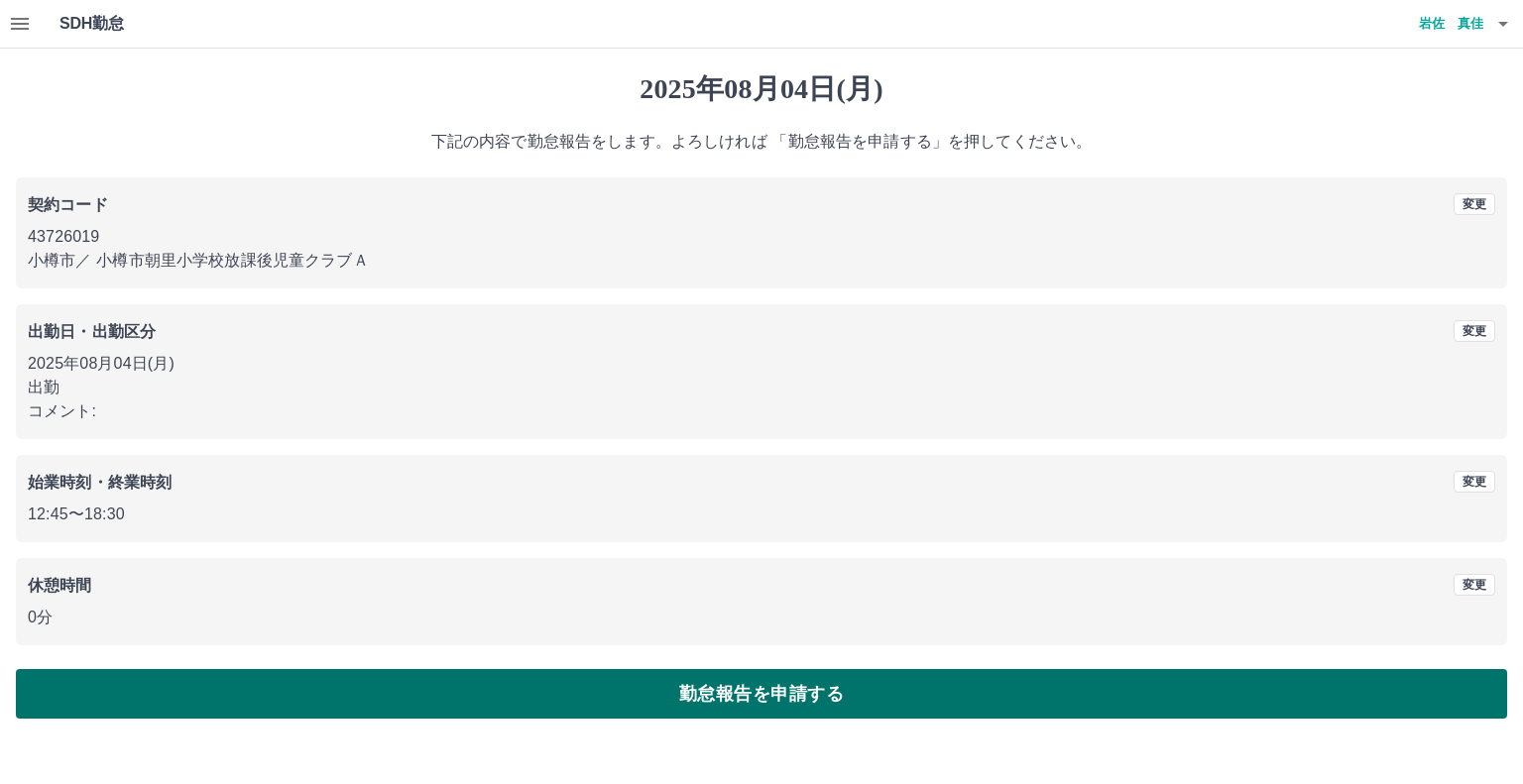 click on "勤怠報告を申請する" at bounding box center [762, 694] 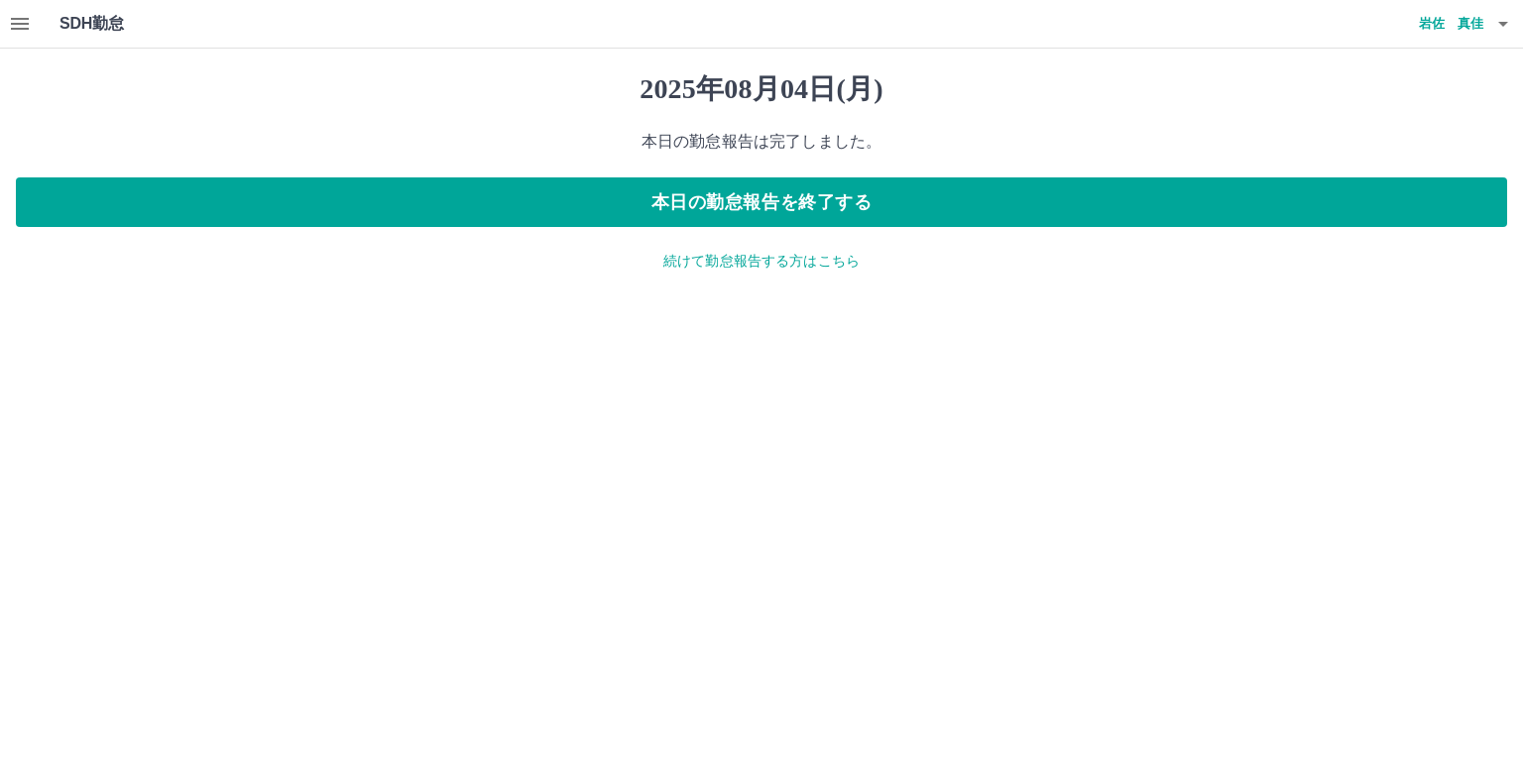 click on "続けて勤怠報告する方はこちら" at bounding box center [762, 261] 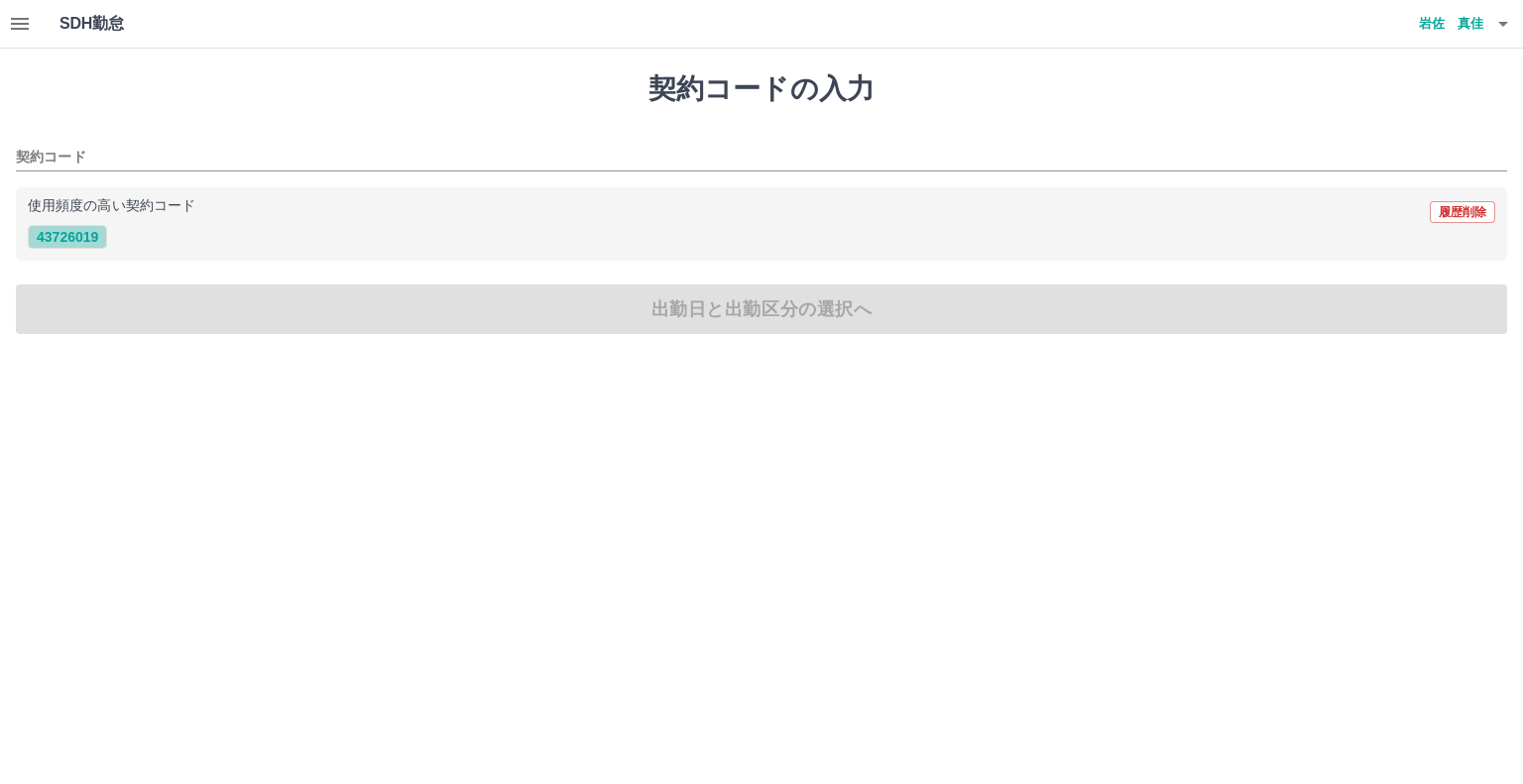 click on "43726019" at bounding box center (67, 237) 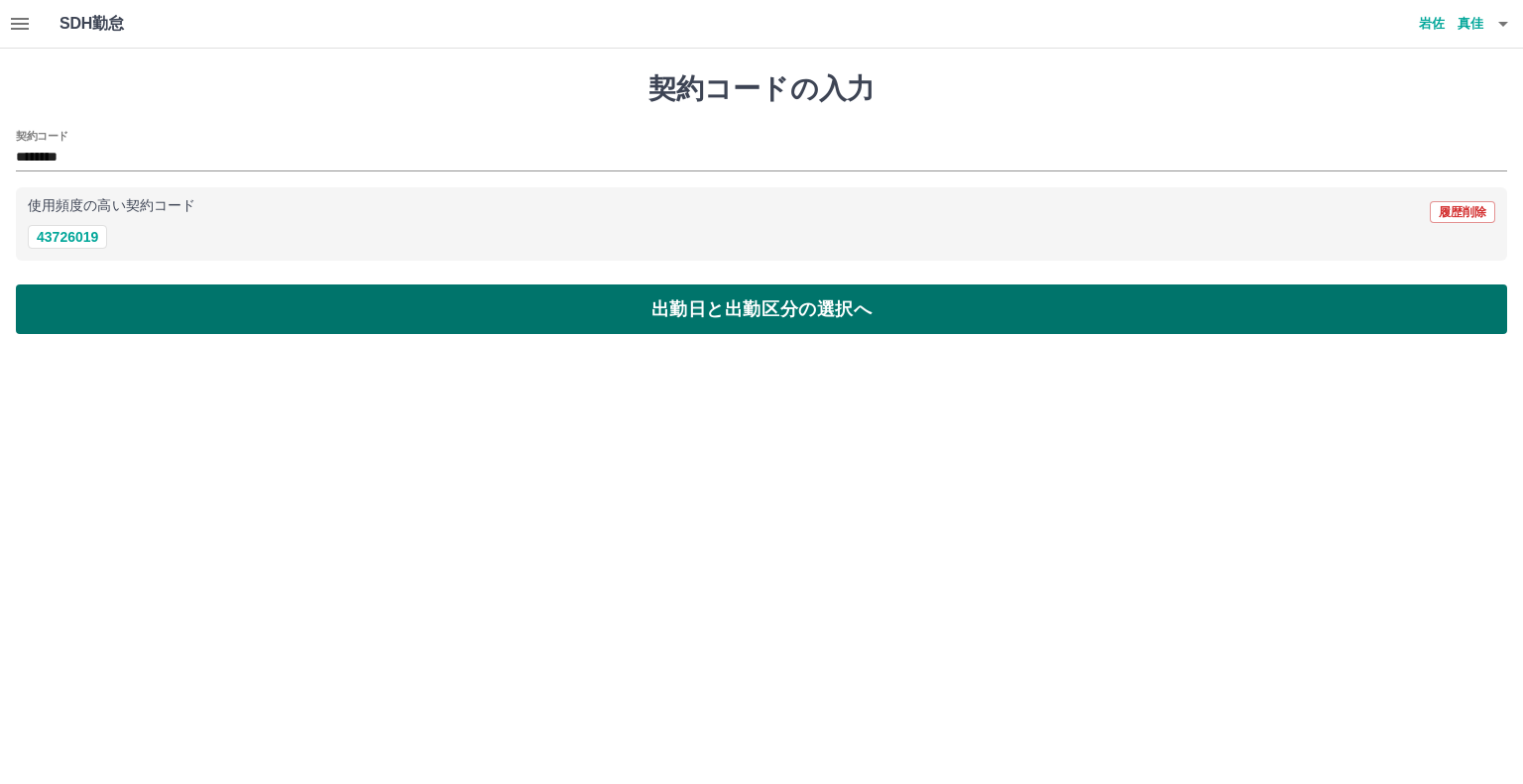click on "出勤日と出勤区分の選択へ" at bounding box center (762, 309) 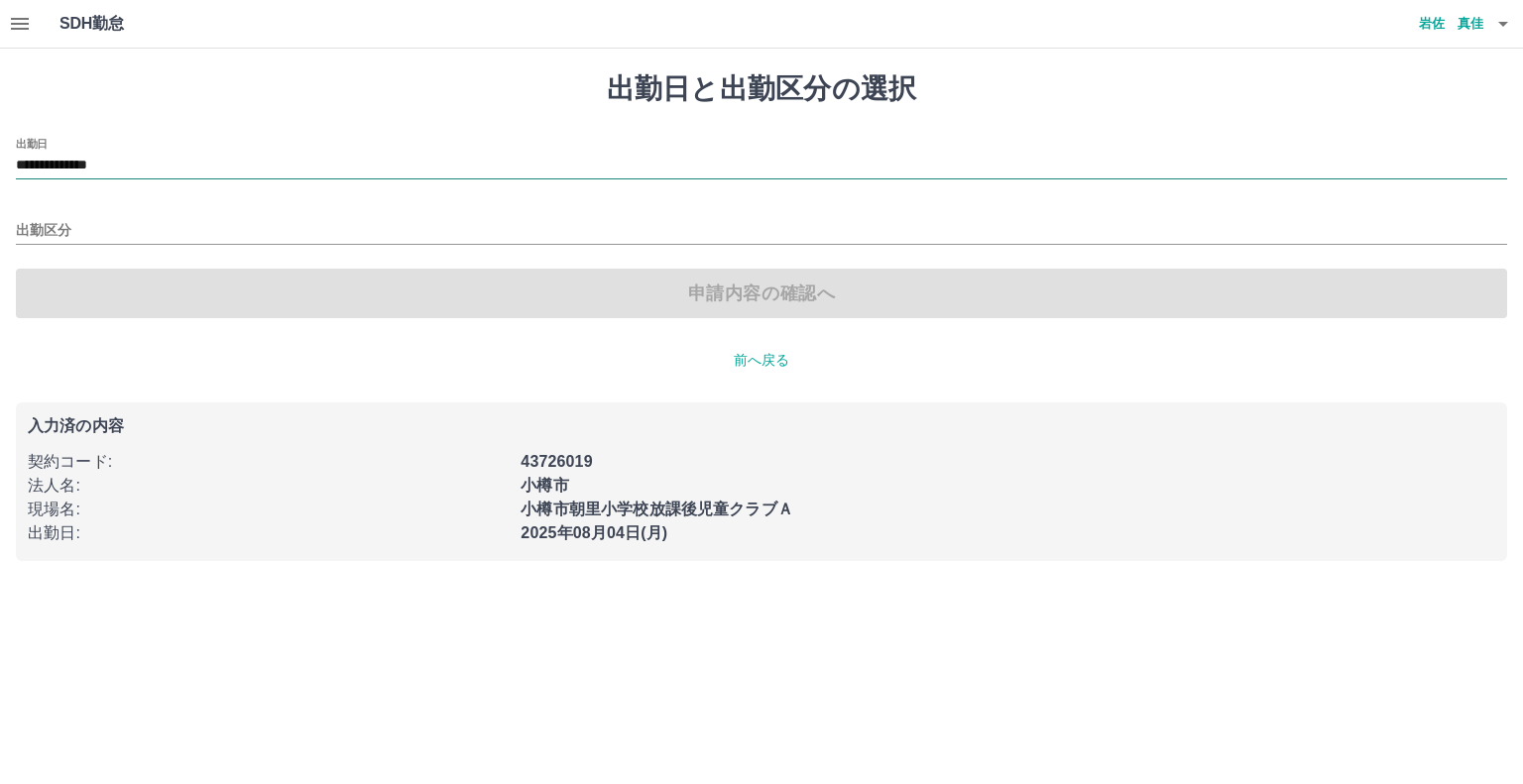 click on "**********" at bounding box center (762, 166) 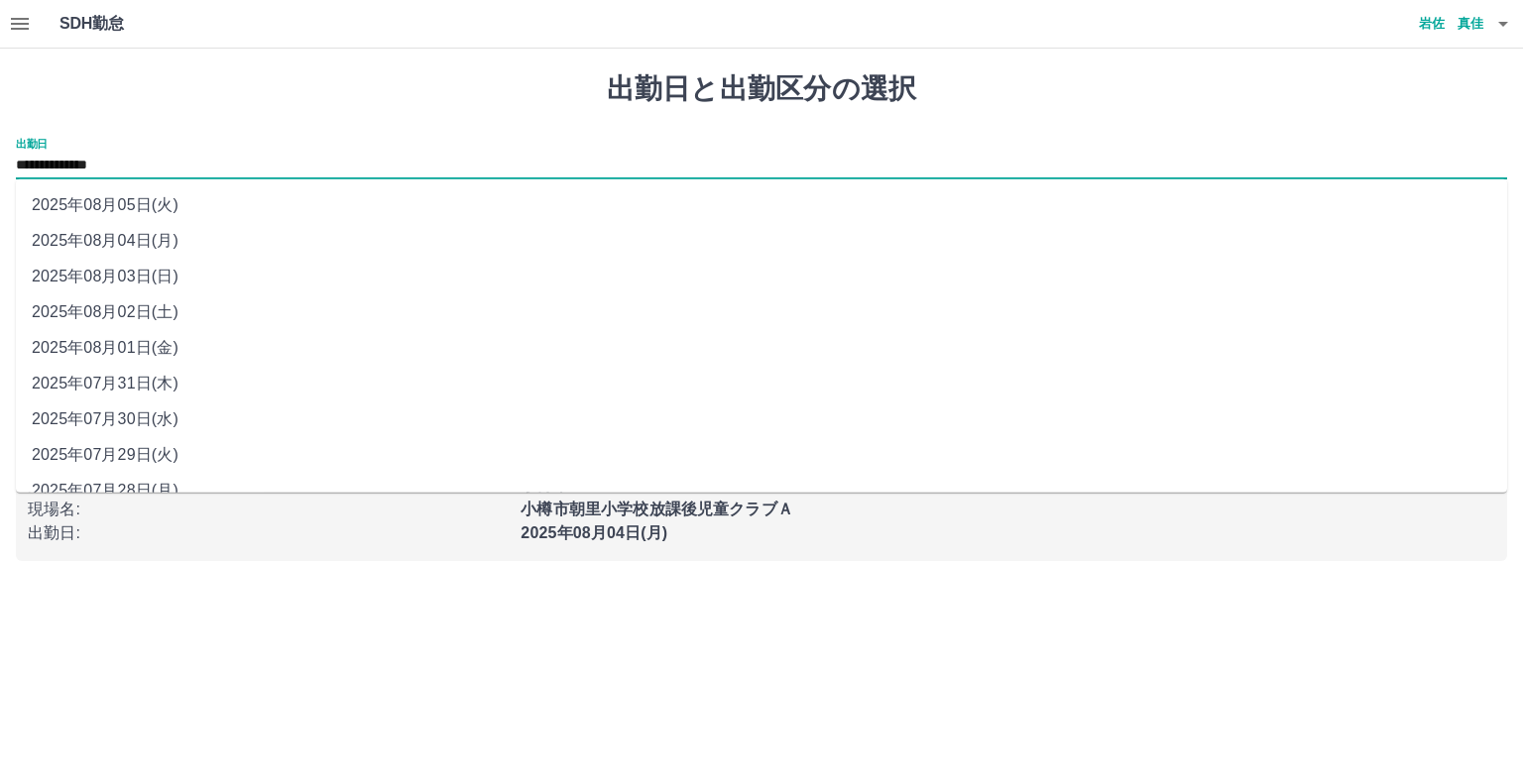 click on "2025年08月03日(日)" at bounding box center (762, 277) 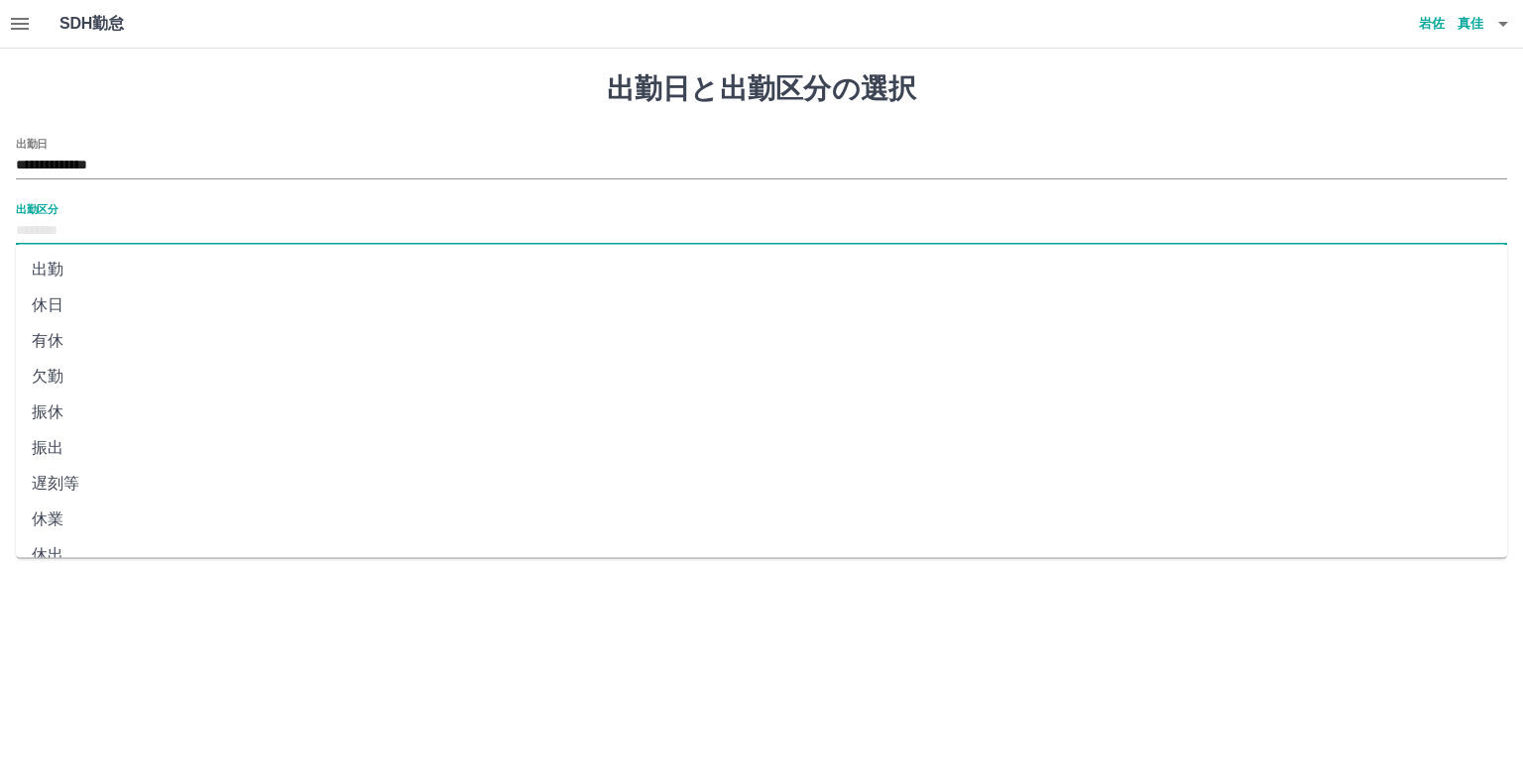 click on "出勤区分" at bounding box center (762, 231) 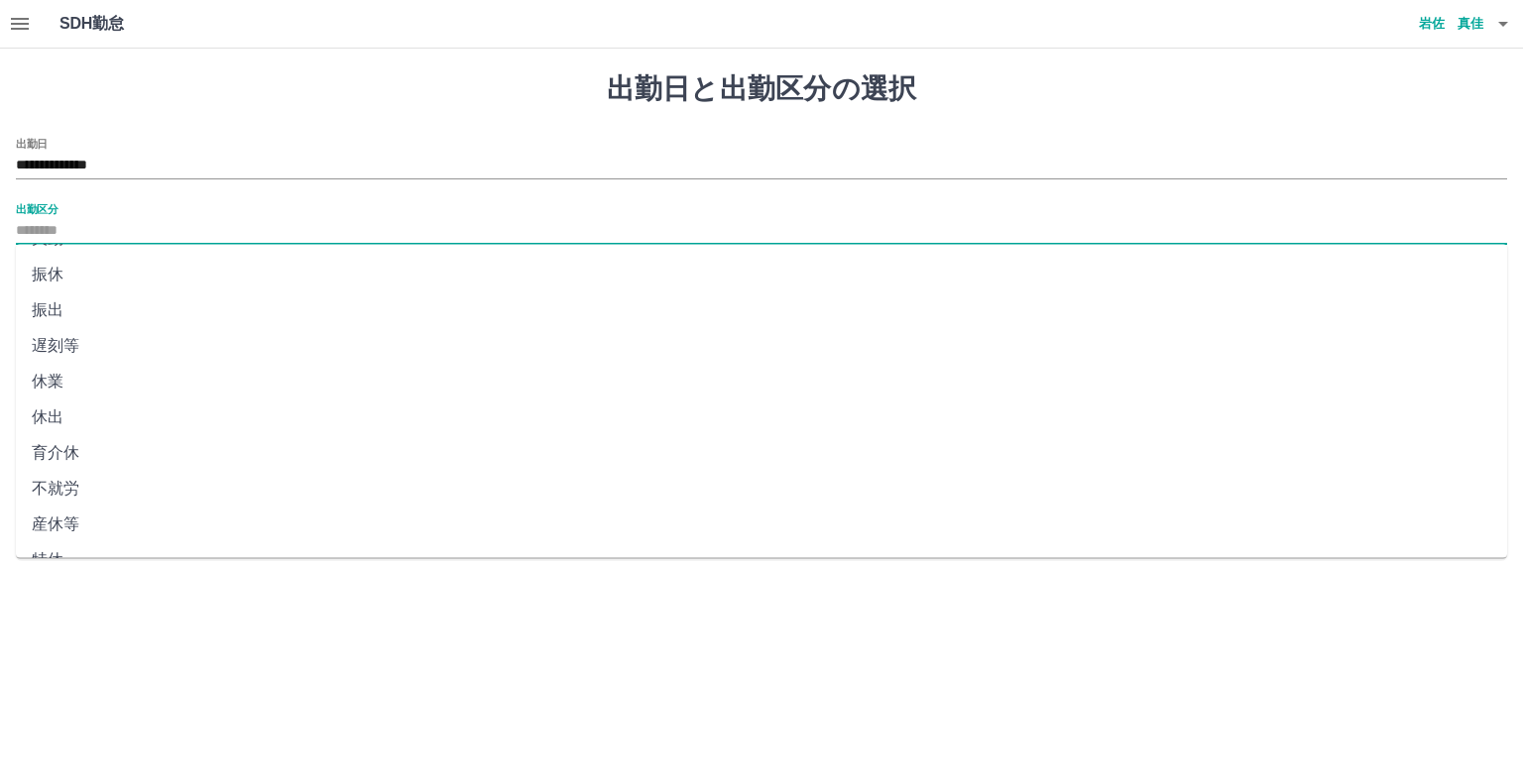 scroll, scrollTop: 344, scrollLeft: 0, axis: vertical 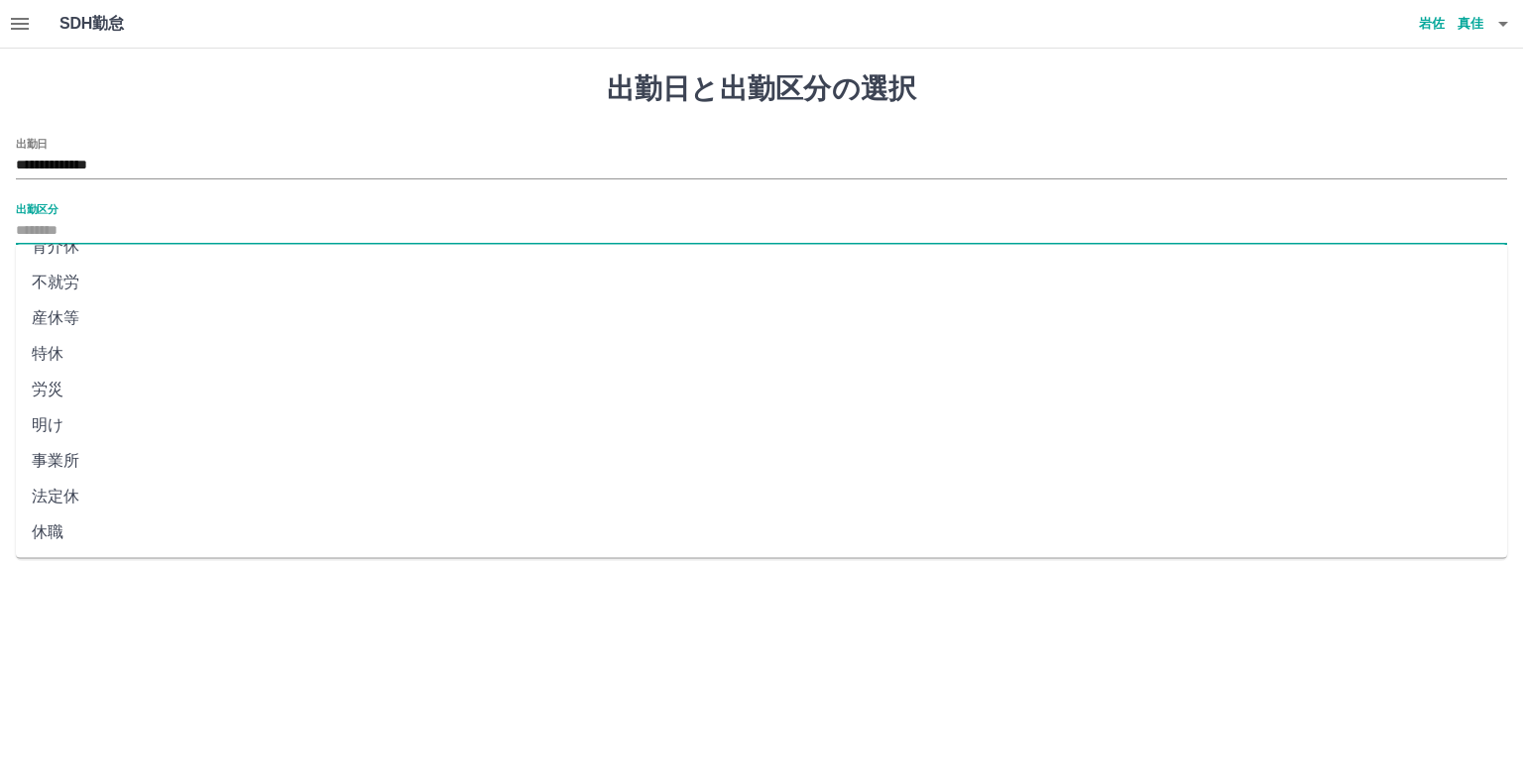 click on "法定休" at bounding box center [762, 497] 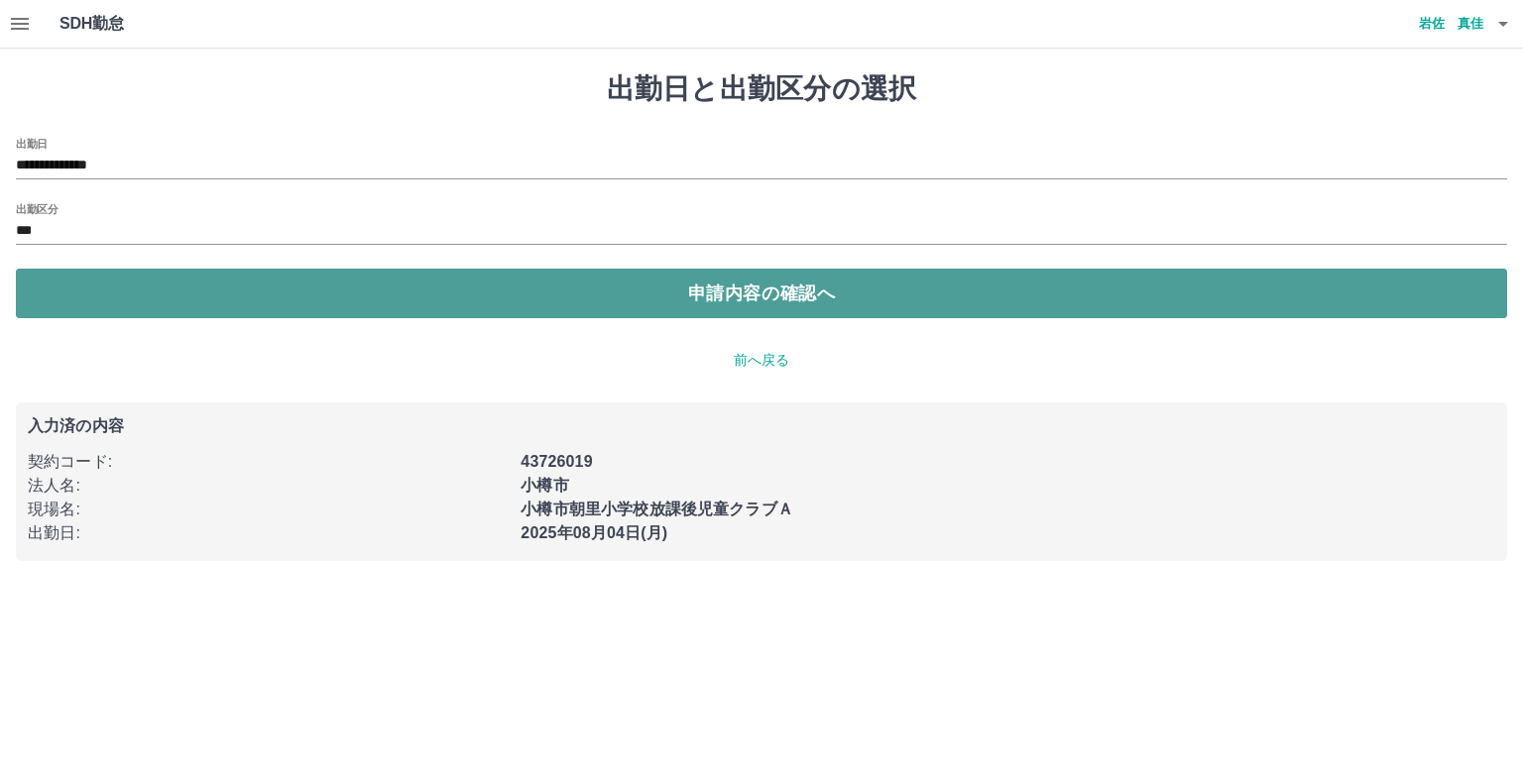 click on "申請内容の確認へ" at bounding box center [762, 293] 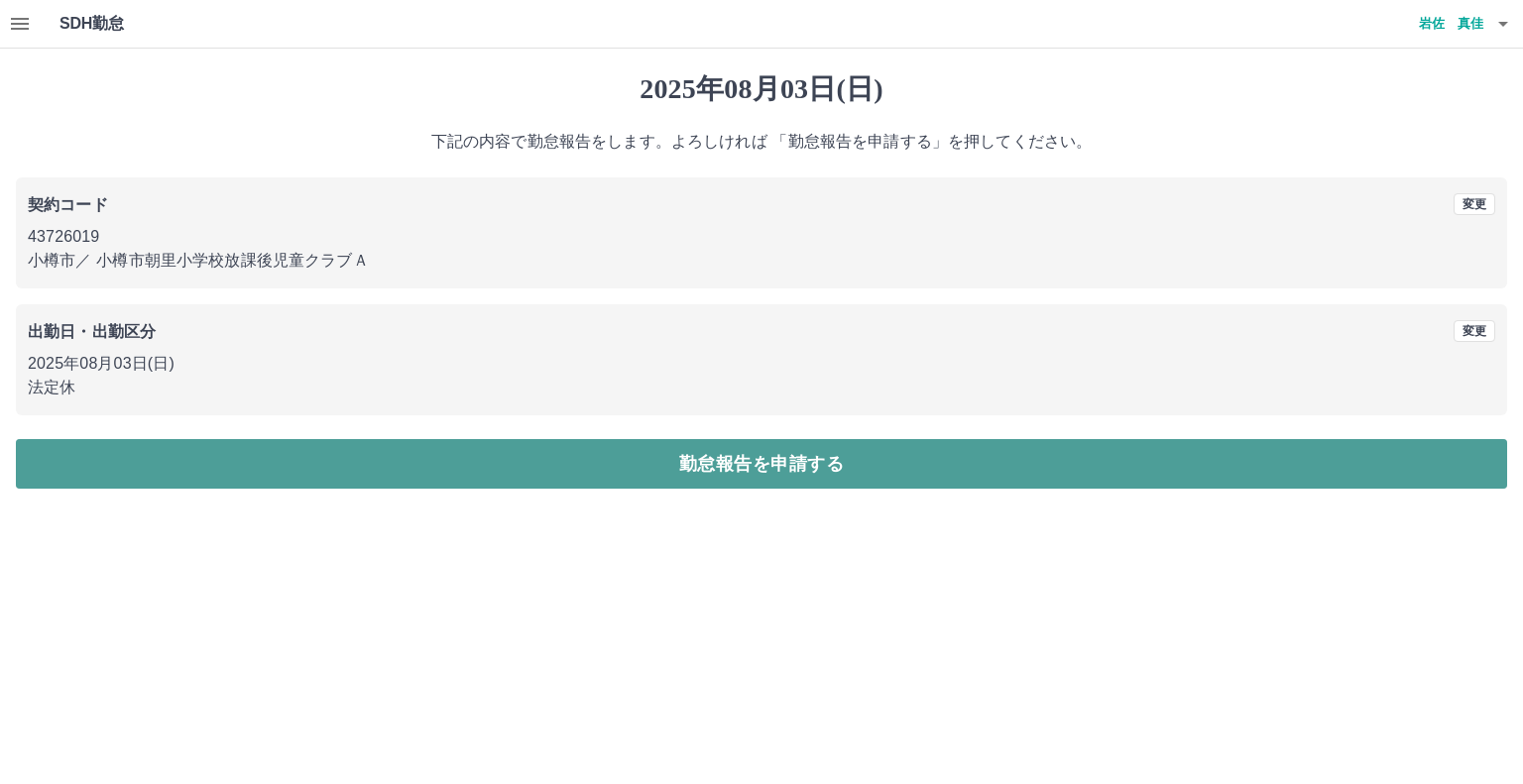 click on "勤怠報告を申請する" at bounding box center [762, 464] 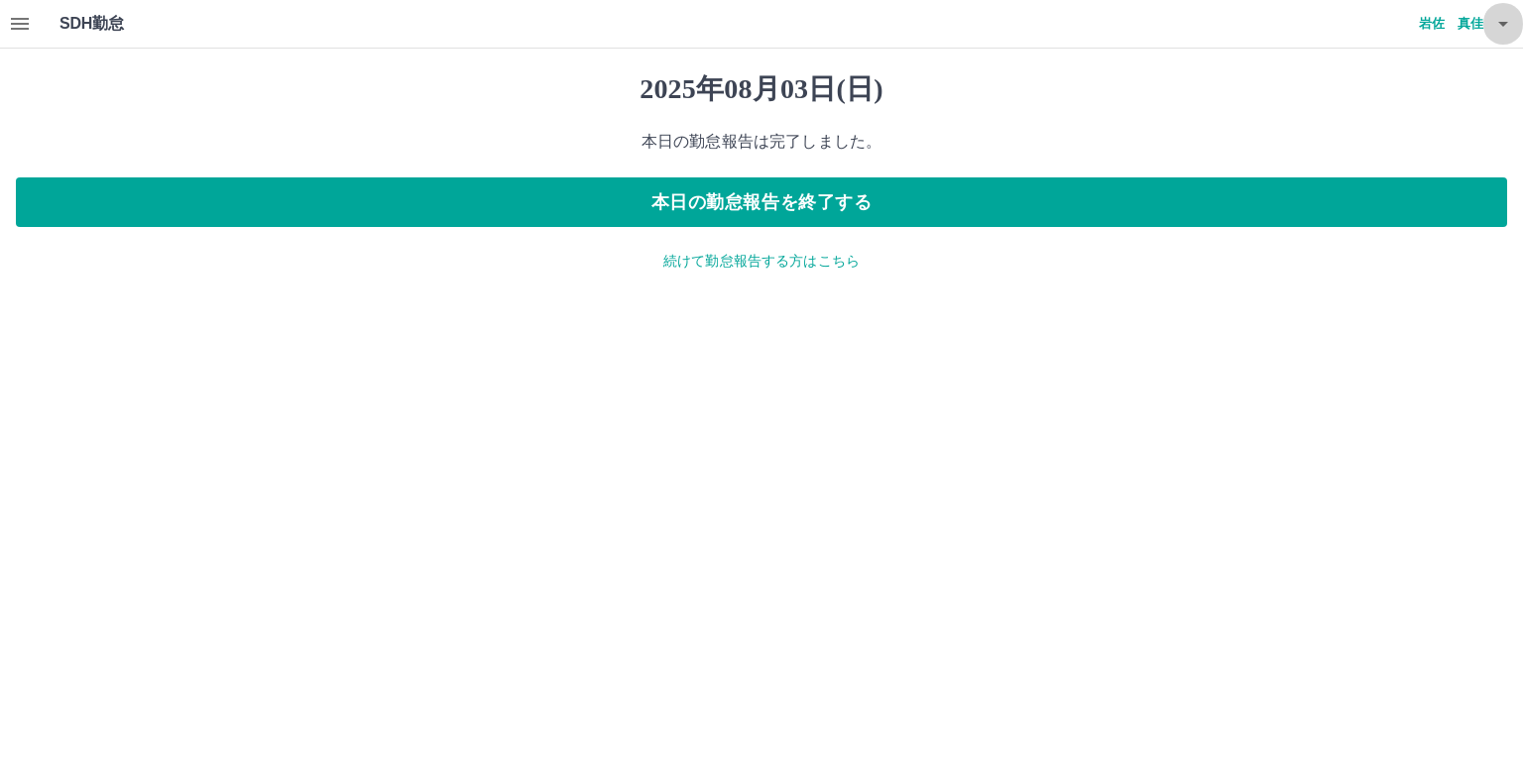 click 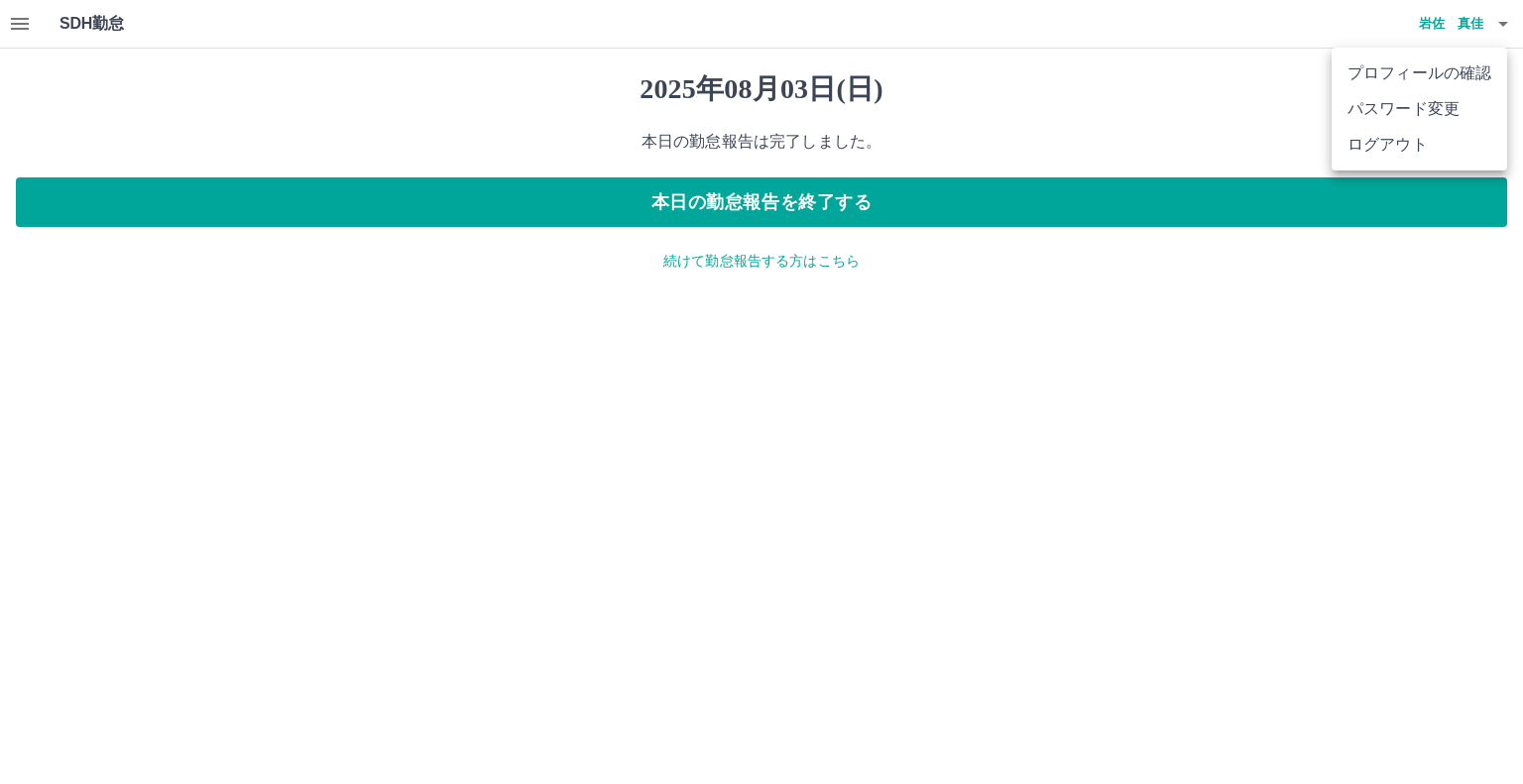 click on "ログアウト" at bounding box center [1419, 145] 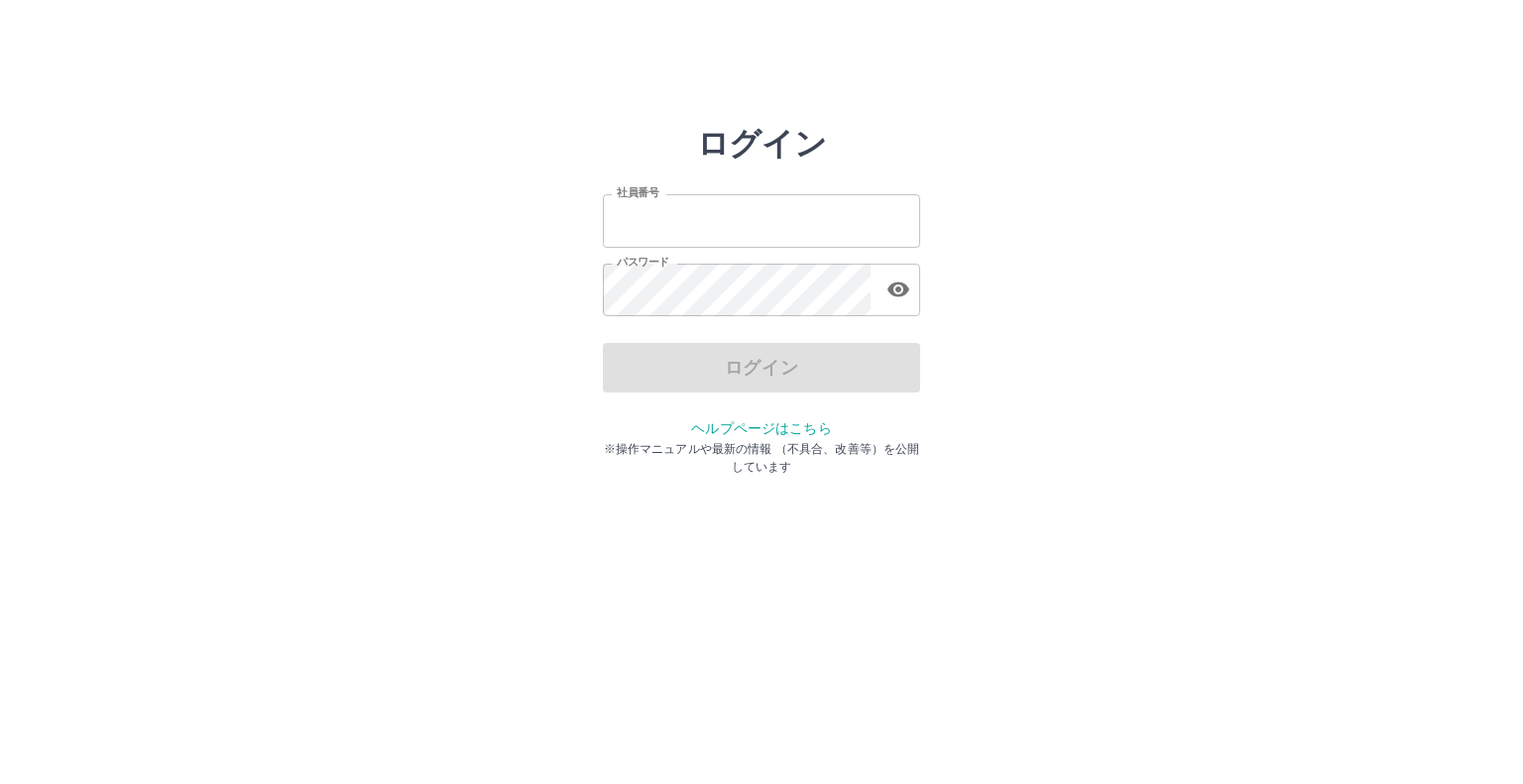 scroll, scrollTop: 0, scrollLeft: 0, axis: both 